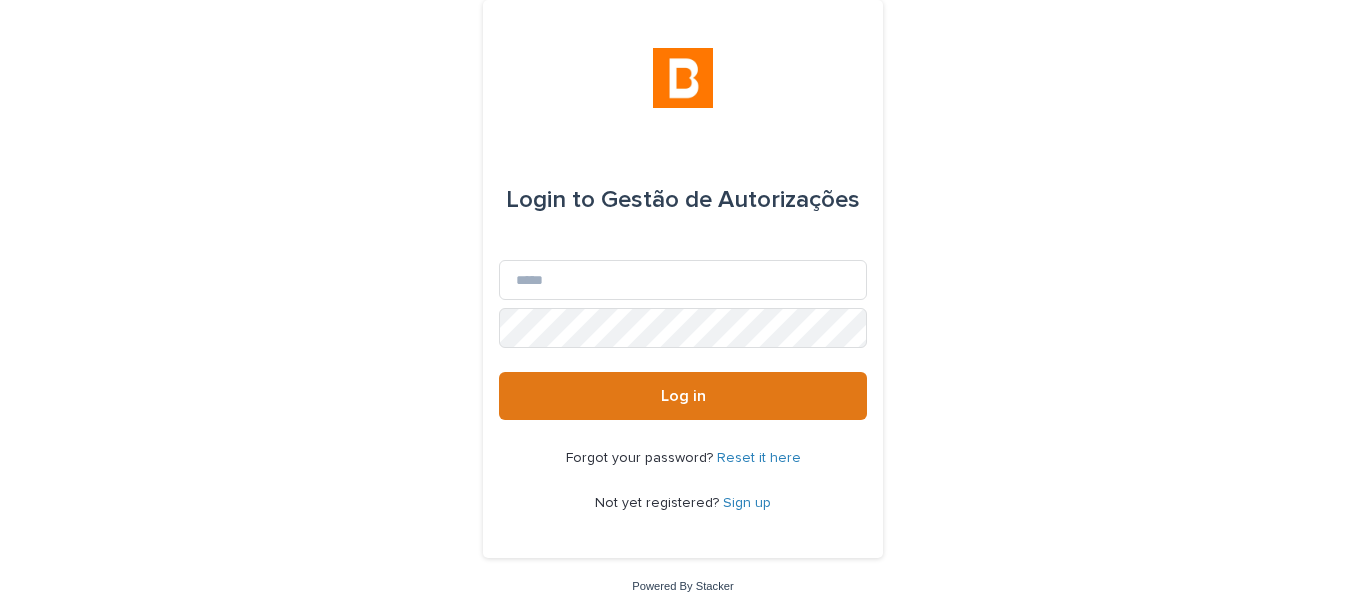scroll, scrollTop: 0, scrollLeft: 0, axis: both 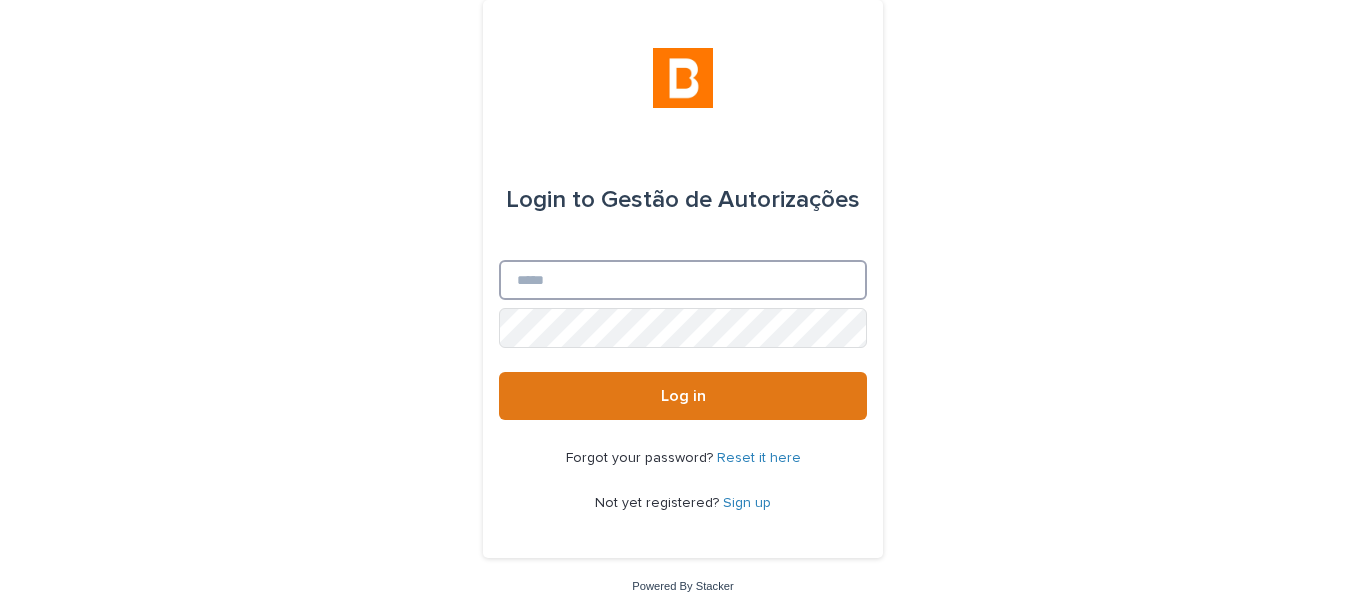 click on "Email" at bounding box center [683, 280] 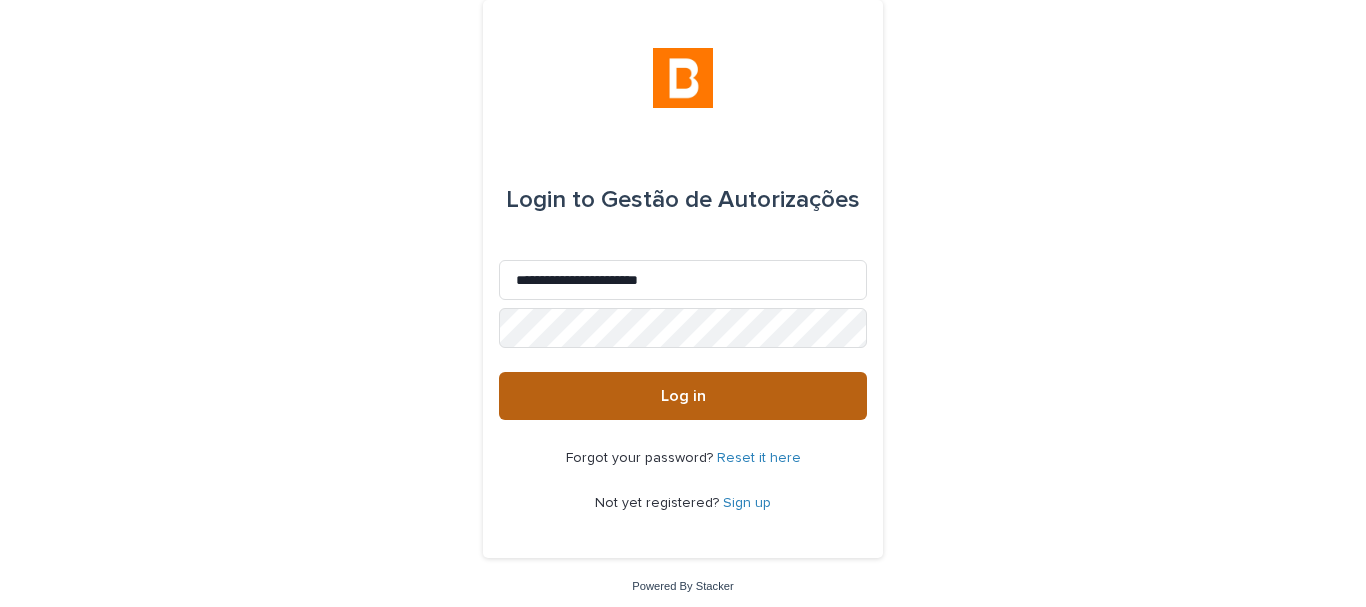 click on "Log in" at bounding box center (683, 396) 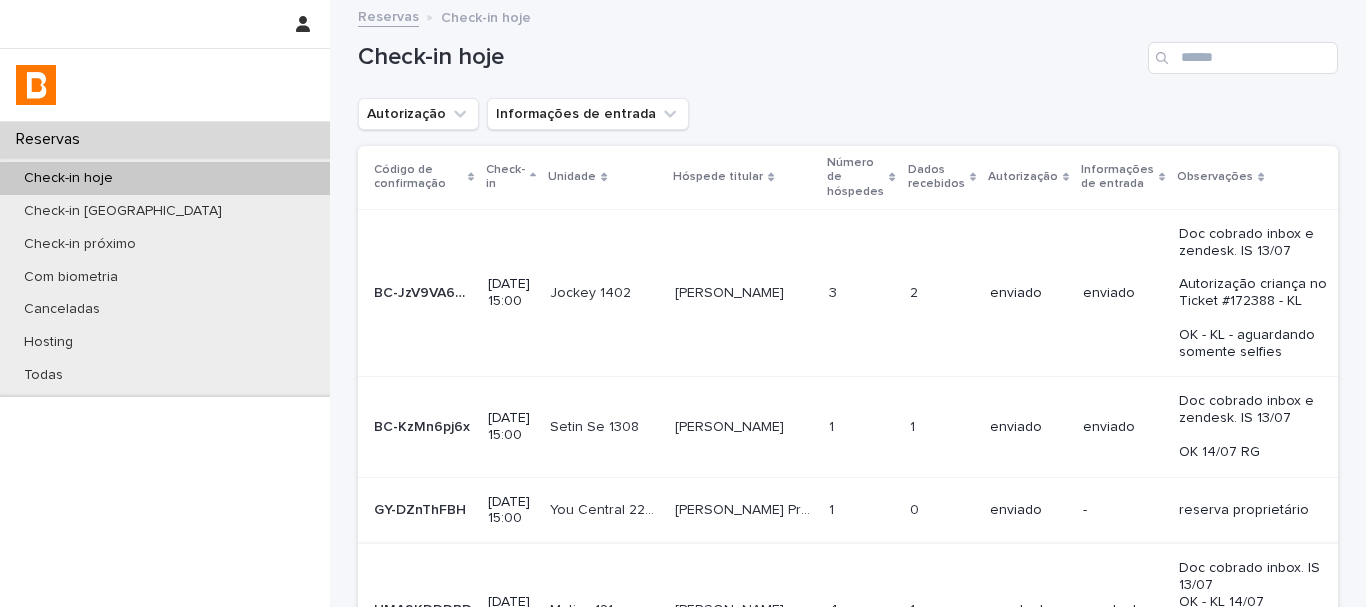scroll, scrollTop: 0, scrollLeft: 0, axis: both 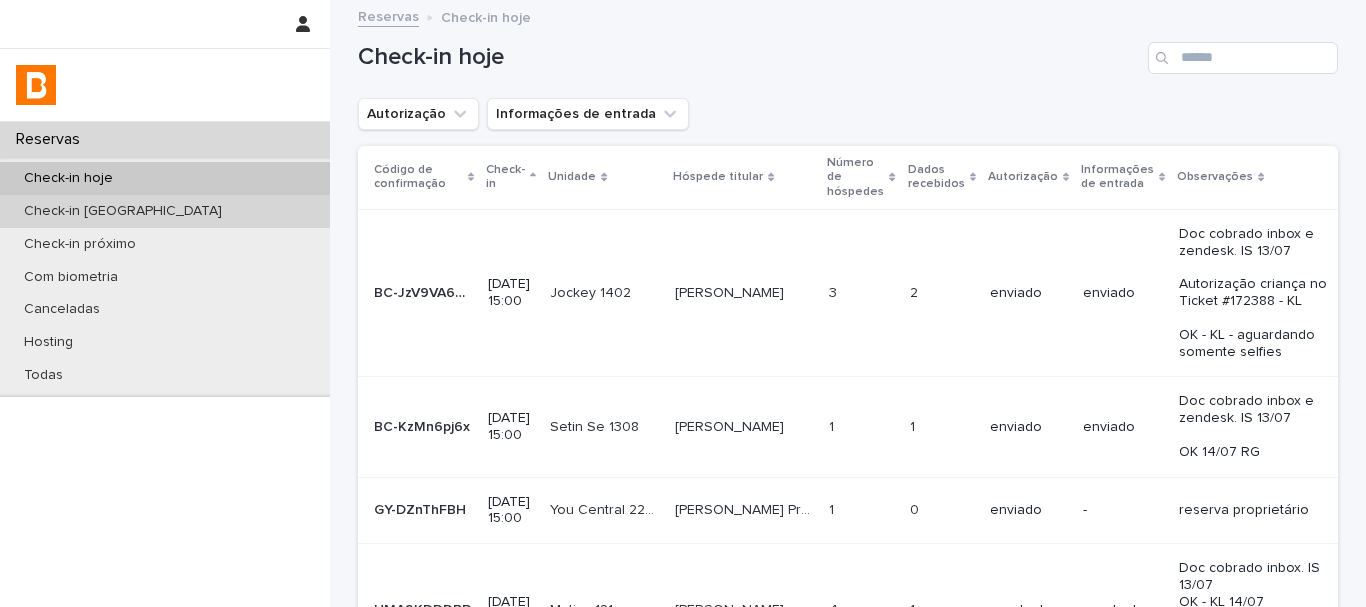 click on "Check-in [GEOGRAPHIC_DATA]" at bounding box center (165, 211) 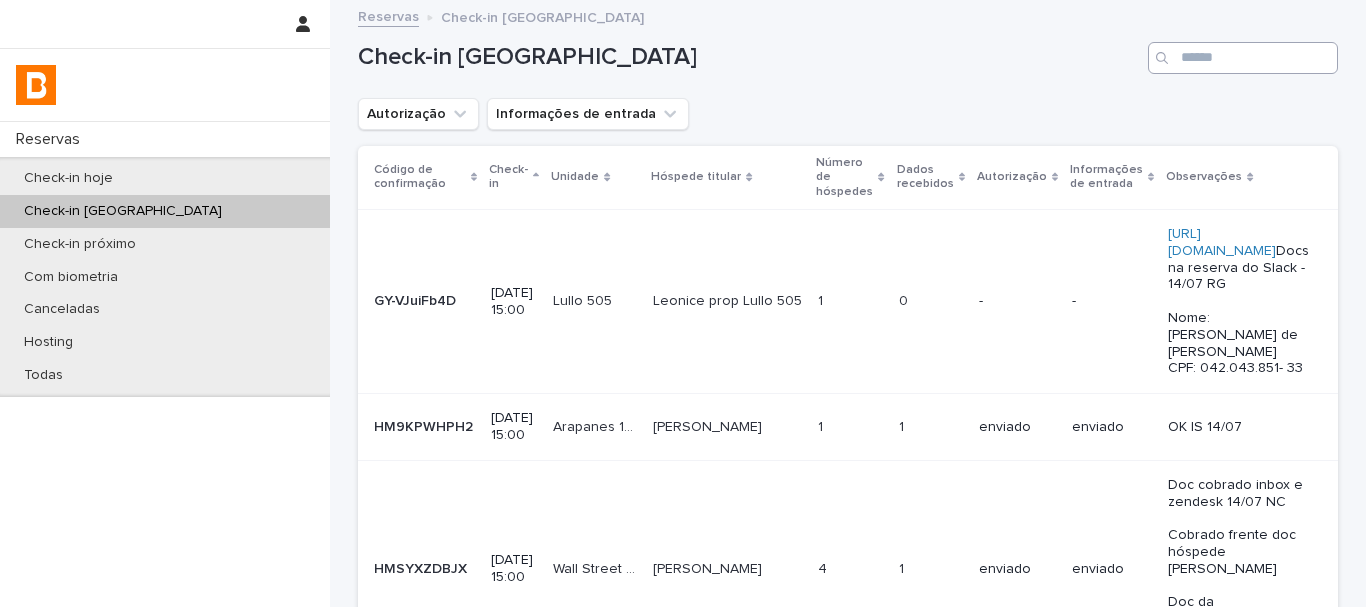 click at bounding box center [1243, 58] 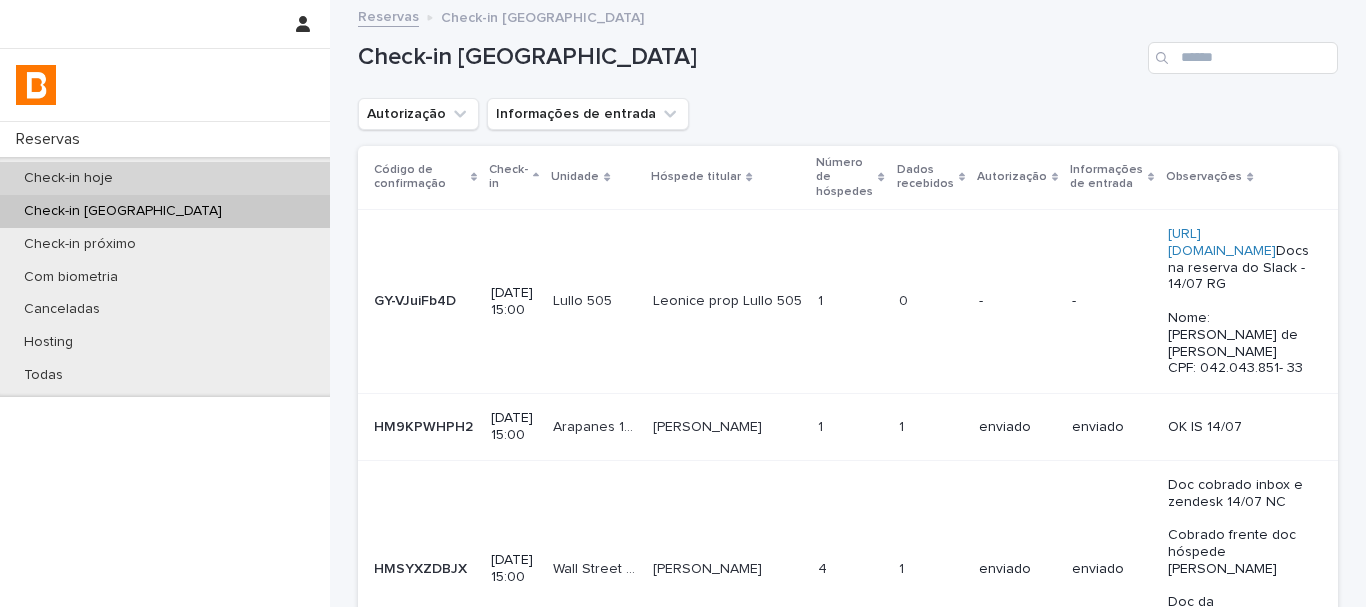 click on "Check-in hoje" at bounding box center [165, 178] 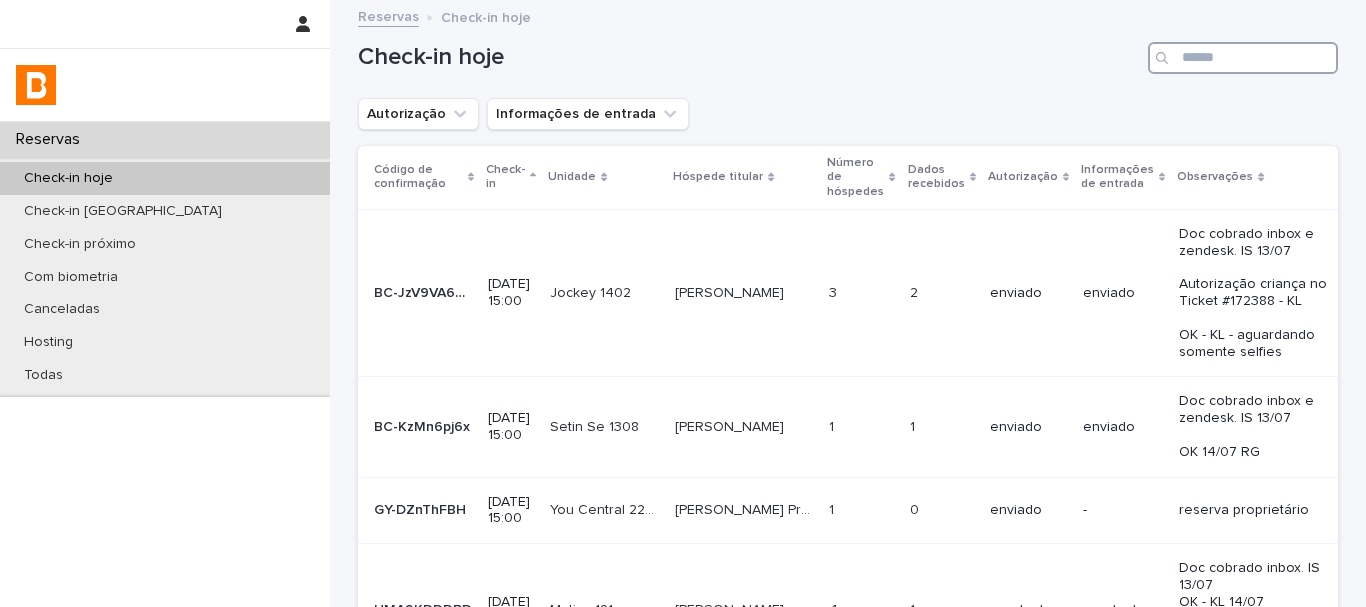 click at bounding box center [1243, 58] 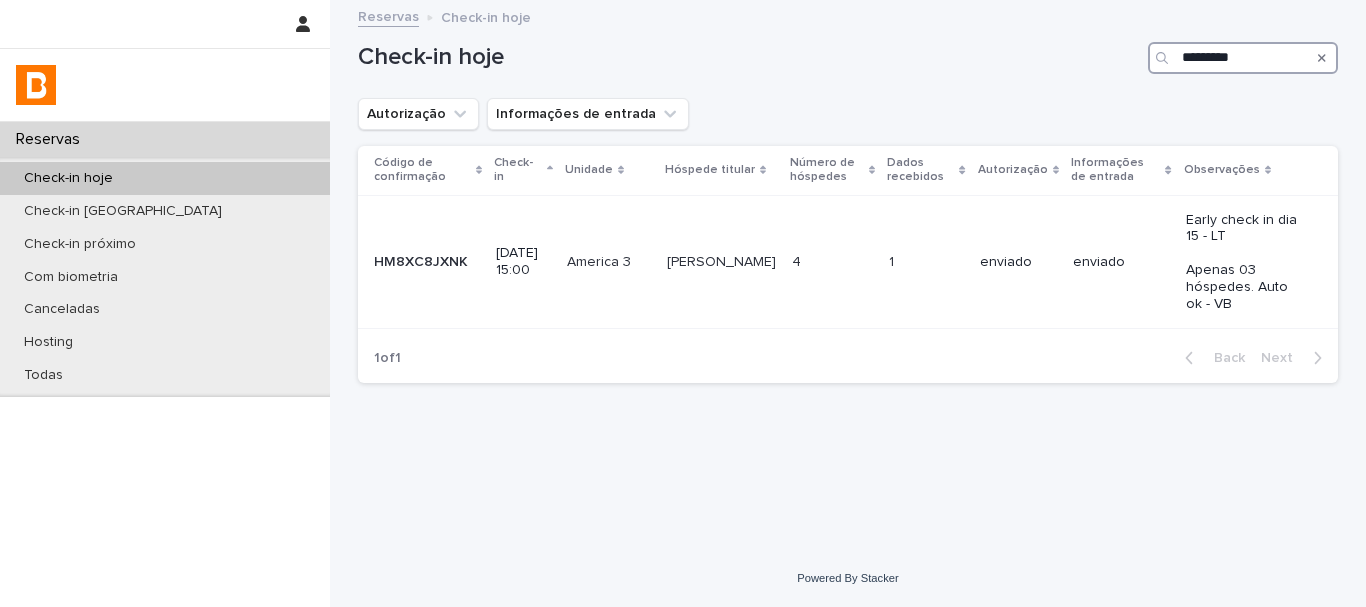 type on "*********" 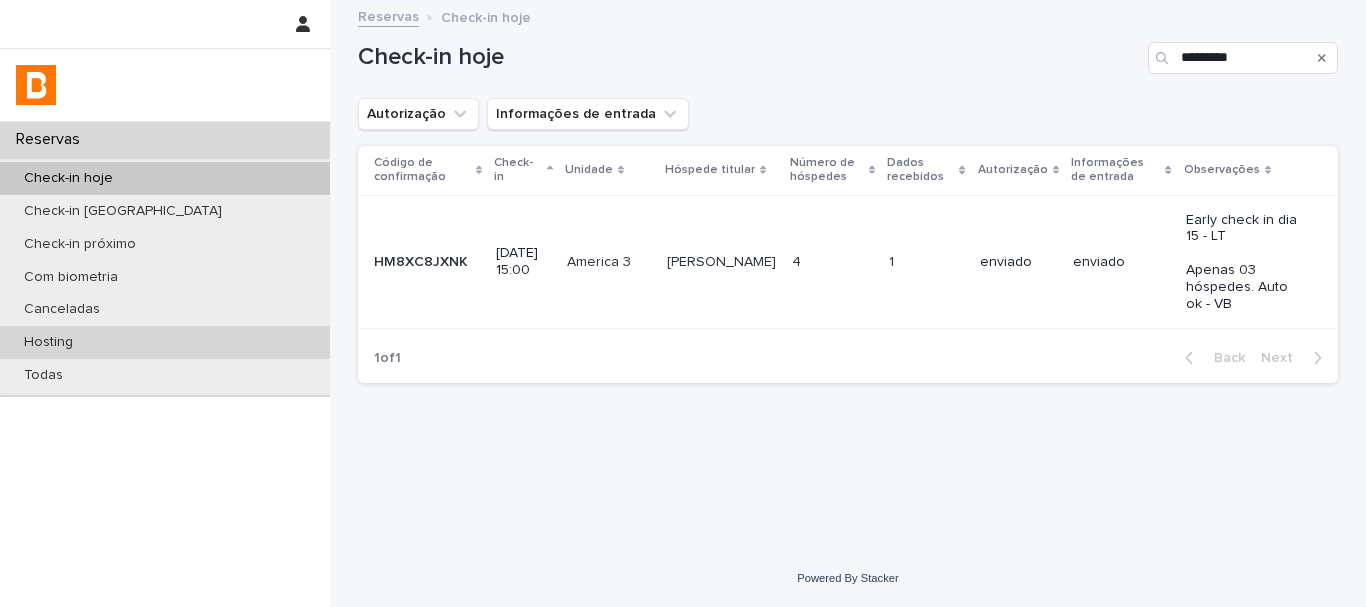 click on "Hosting" at bounding box center (165, 342) 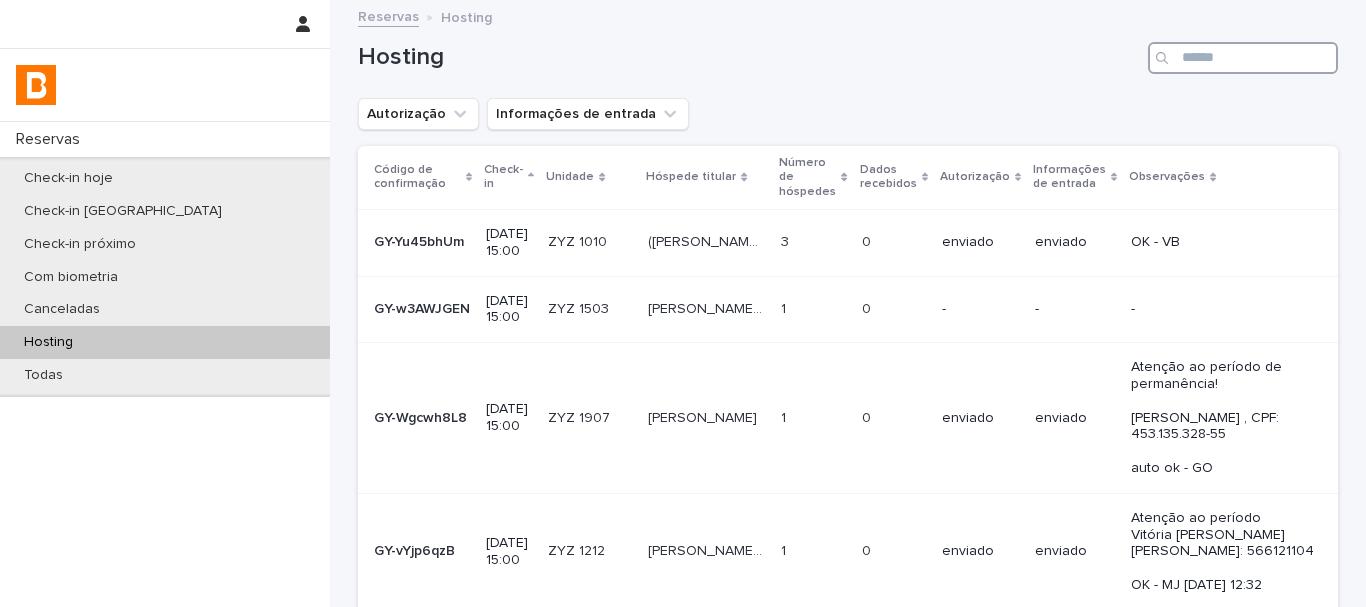 click at bounding box center (1243, 58) 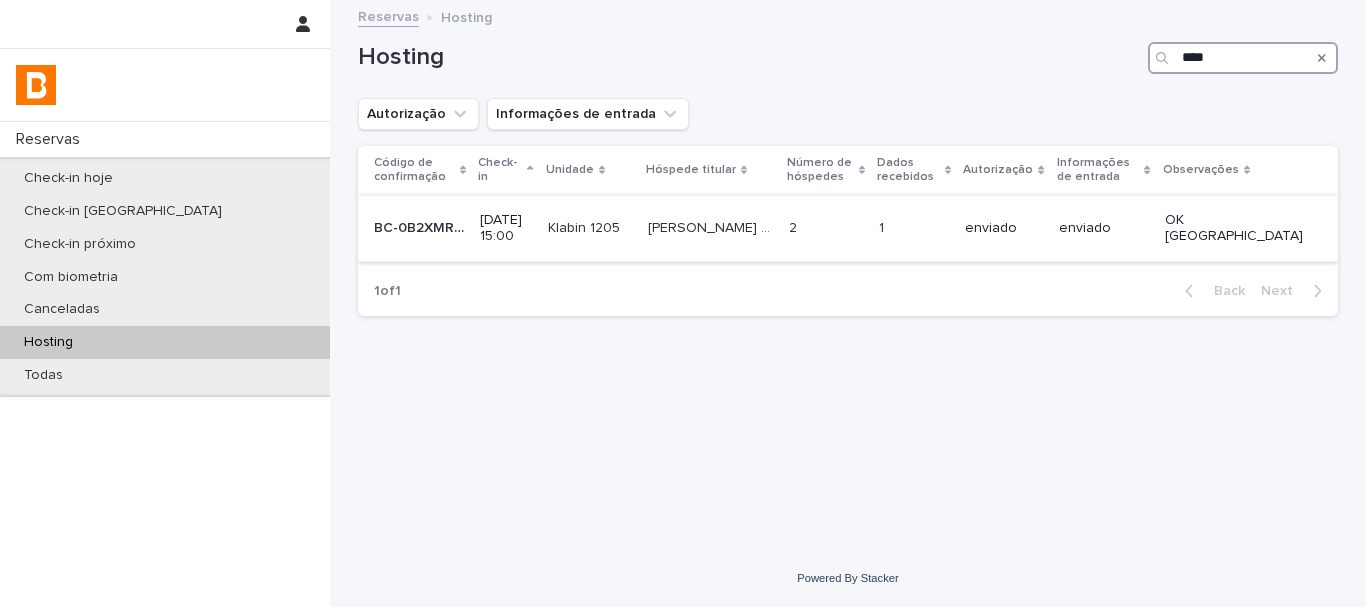 type on "****" 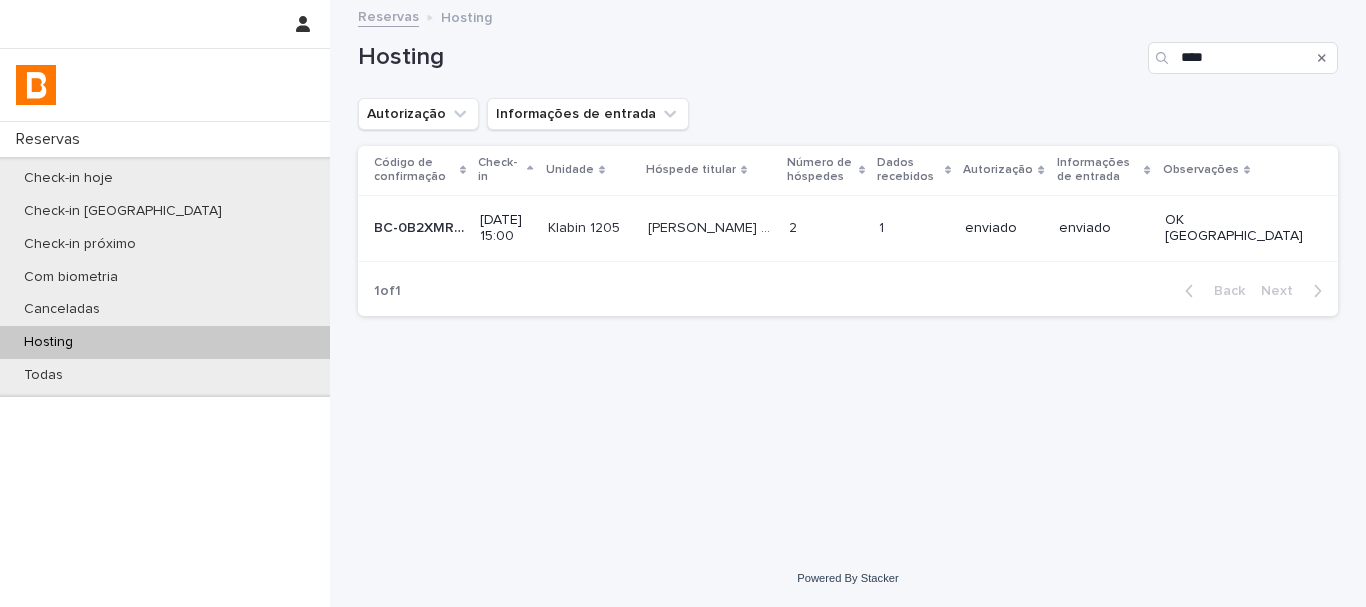 click on "[PERSON_NAME] [PERSON_NAME] [PERSON_NAME]" at bounding box center [711, 228] 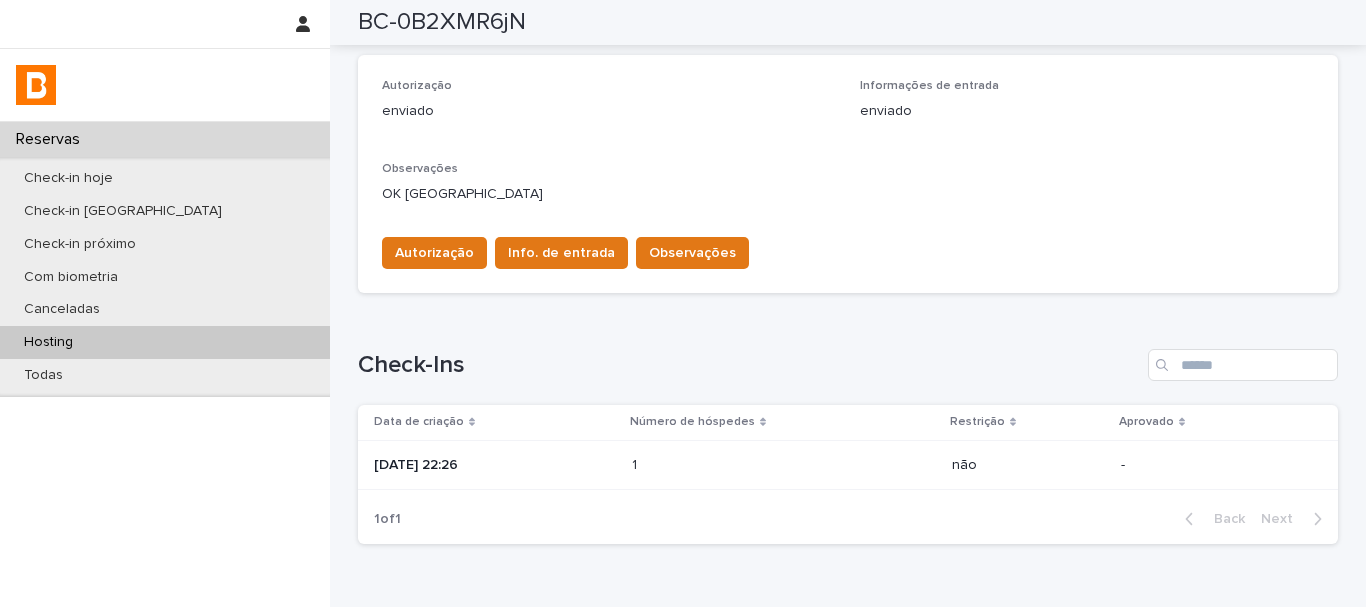 scroll, scrollTop: 602, scrollLeft: 0, axis: vertical 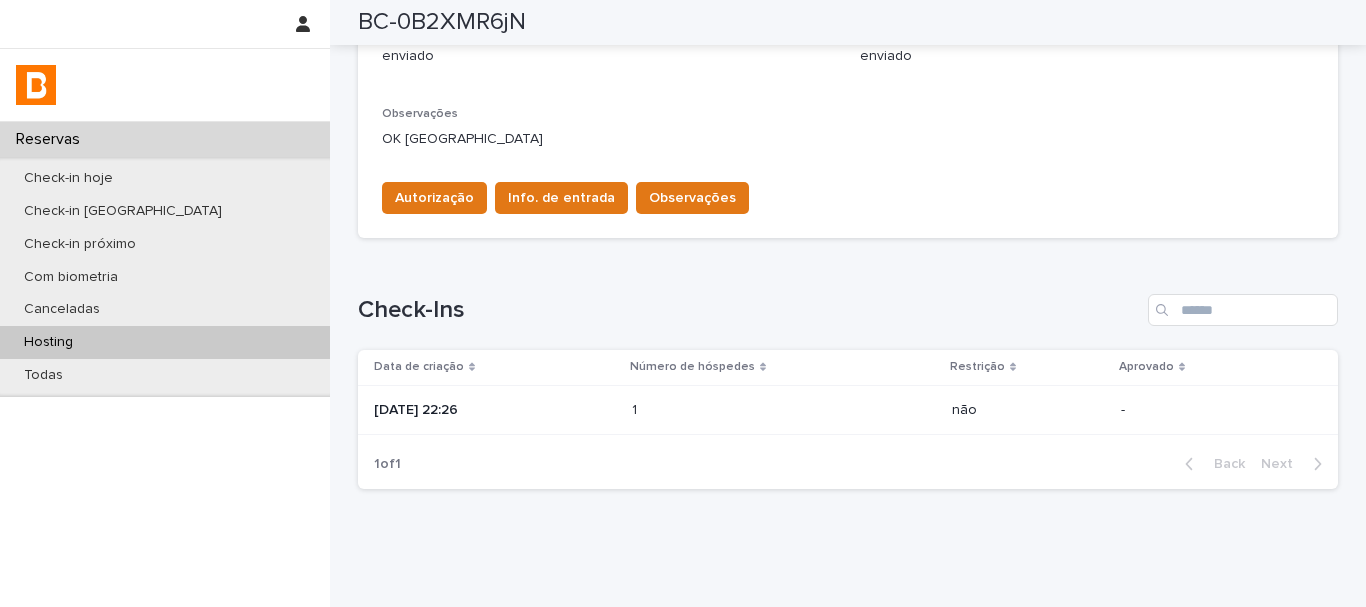 click on "[DATE] 22:26" at bounding box center (495, 410) 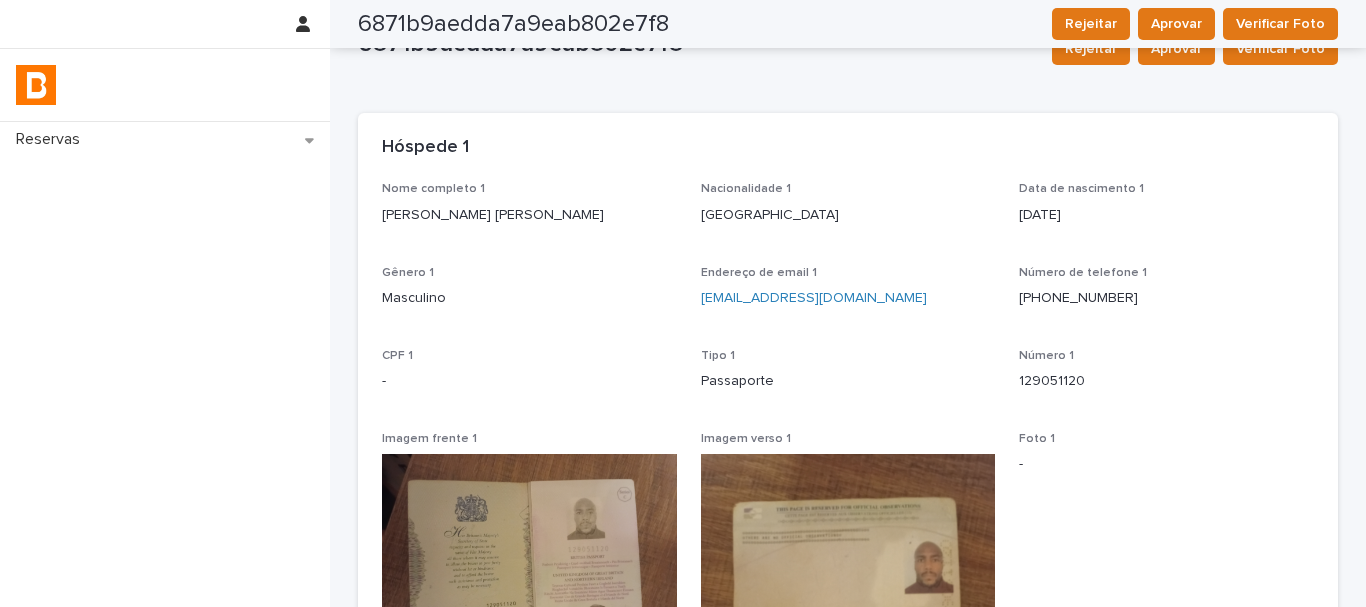 scroll, scrollTop: 0, scrollLeft: 0, axis: both 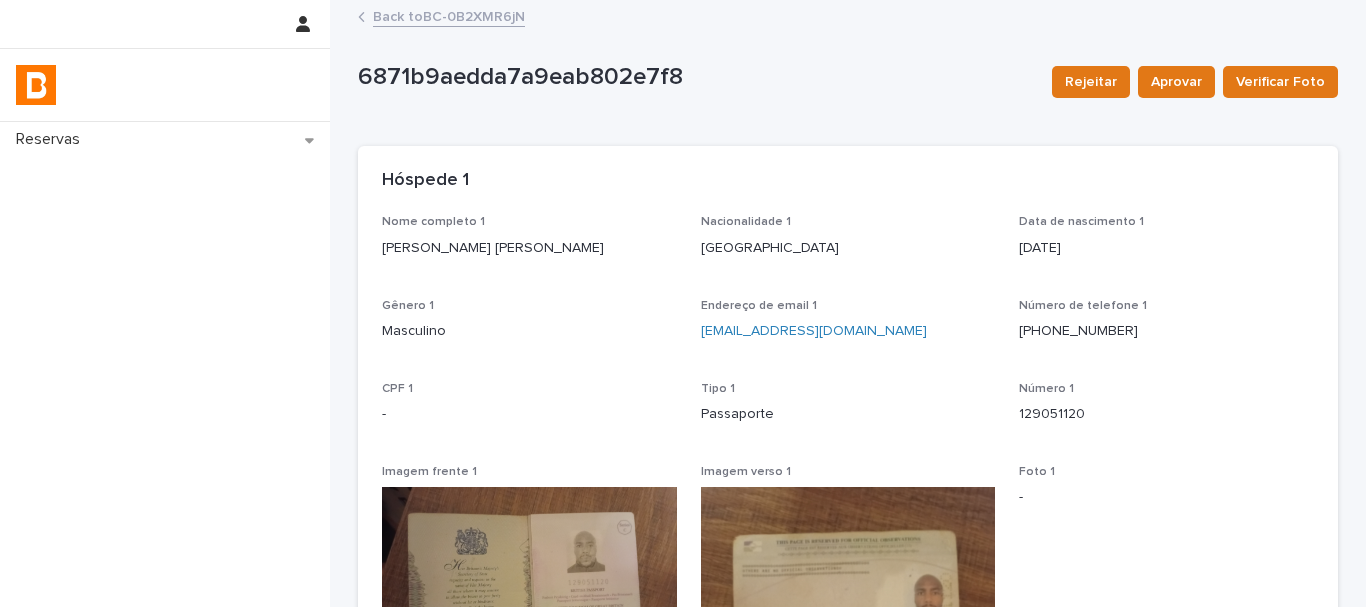 click on "Back to  BC-0B2XMR6jN" at bounding box center [848, 18] 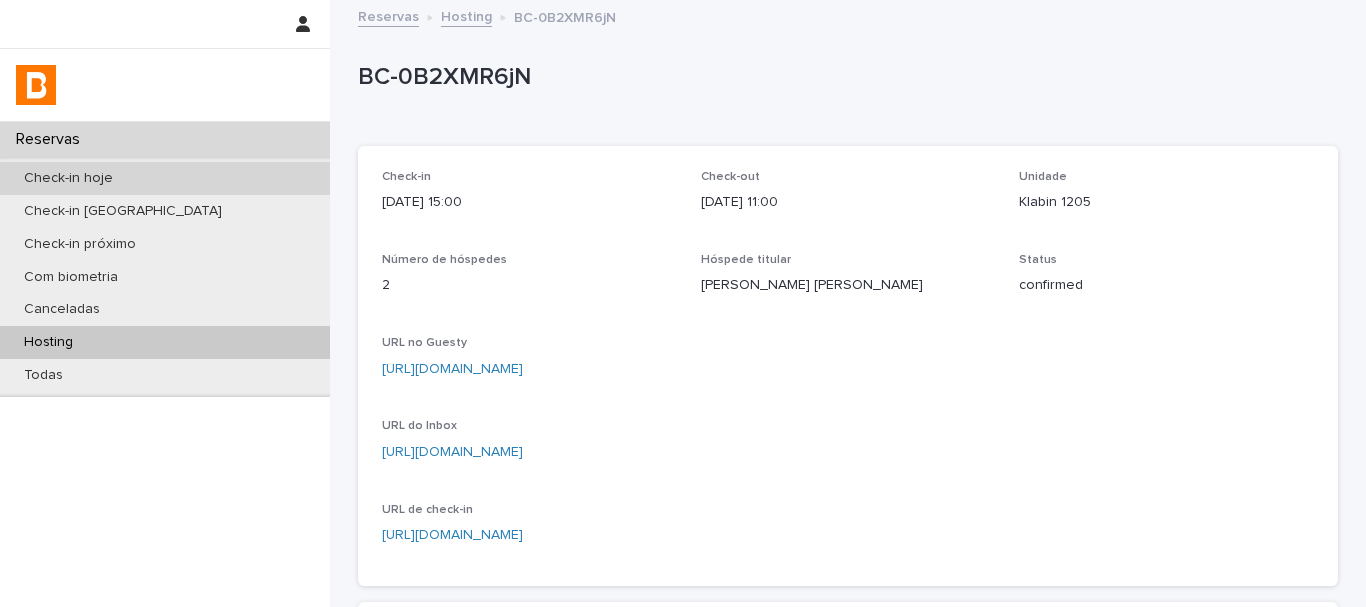 click on "Check-in hoje" at bounding box center (165, 178) 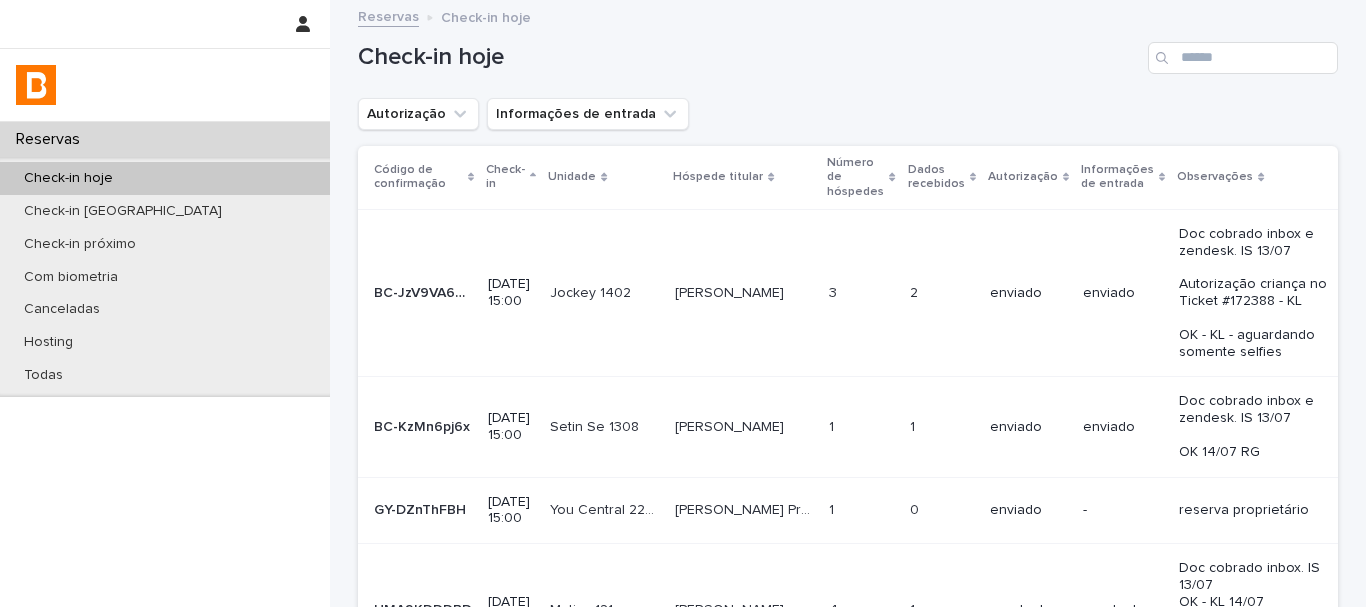 click on "Check-in hoje" at bounding box center [848, 50] 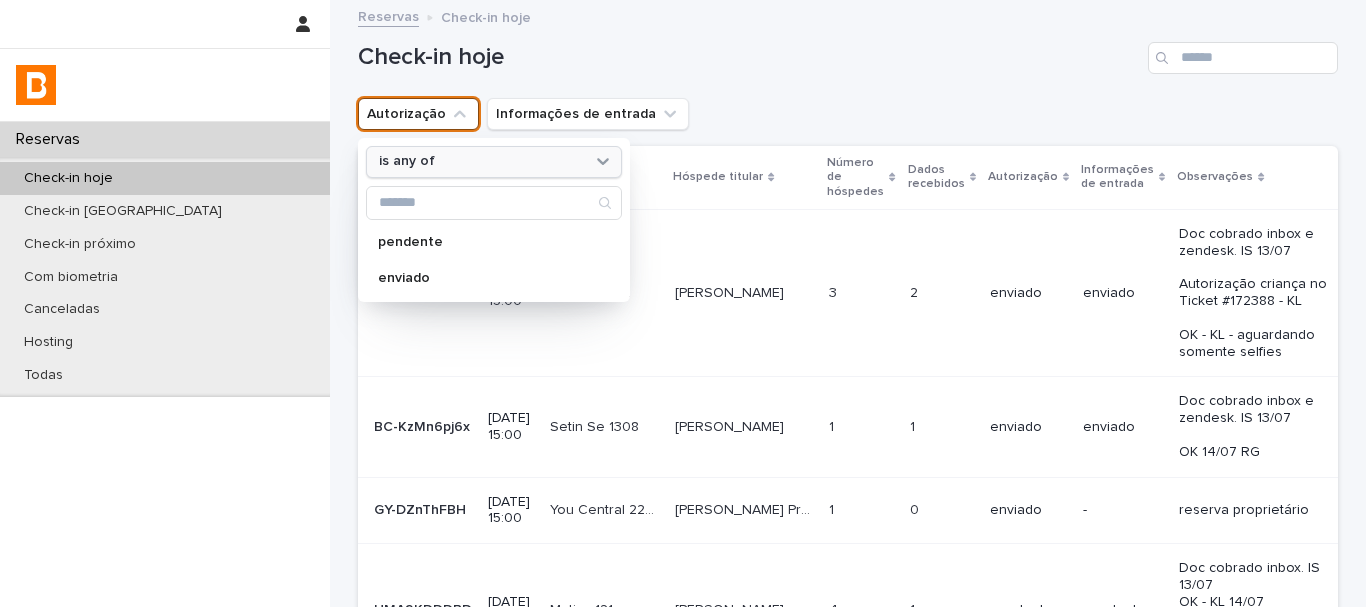 click on "is any of" at bounding box center [407, 161] 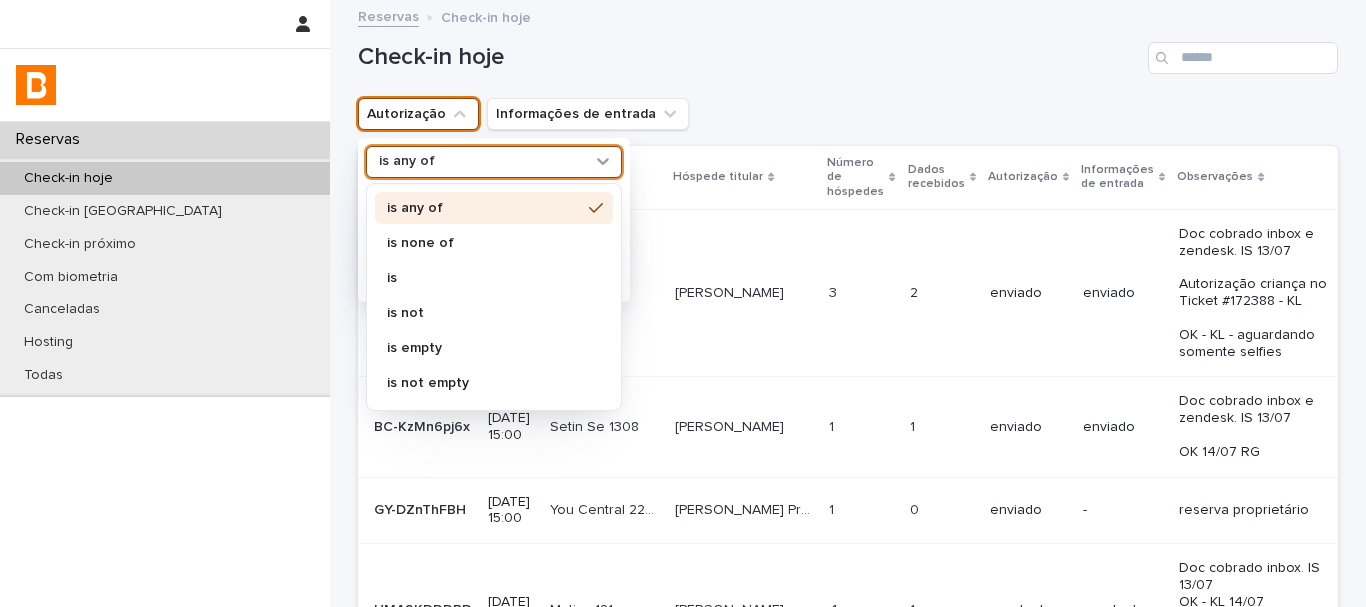 click on "is none of" at bounding box center [484, 243] 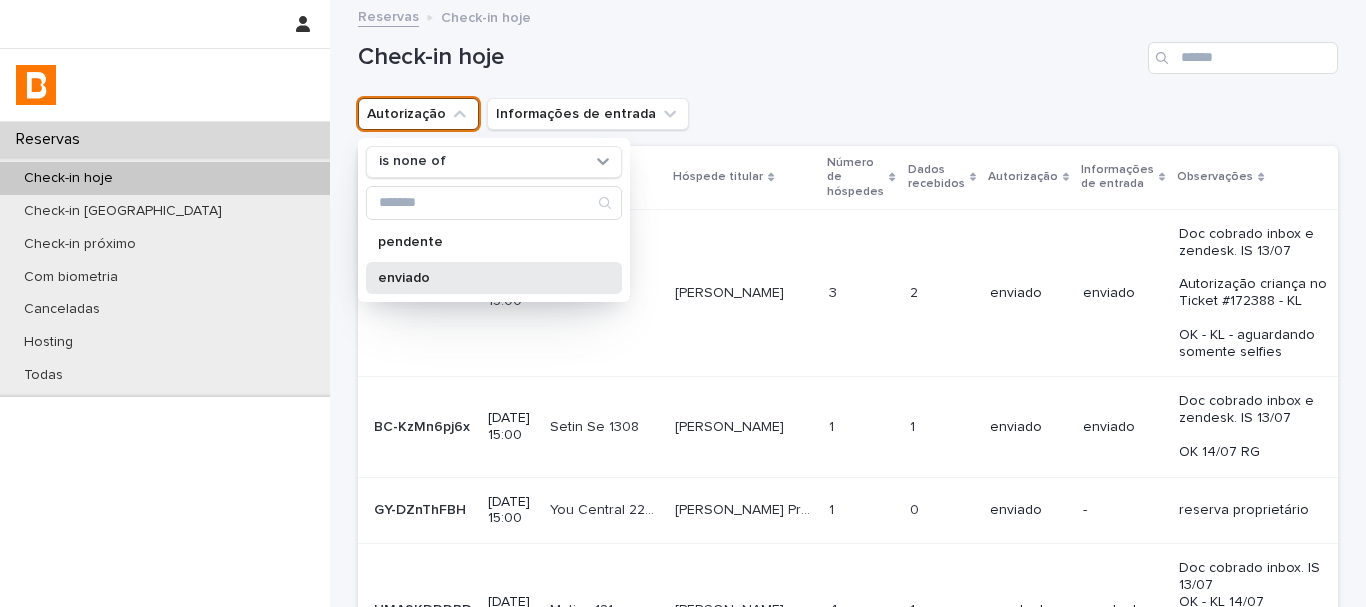 click on "enviado" at bounding box center [484, 278] 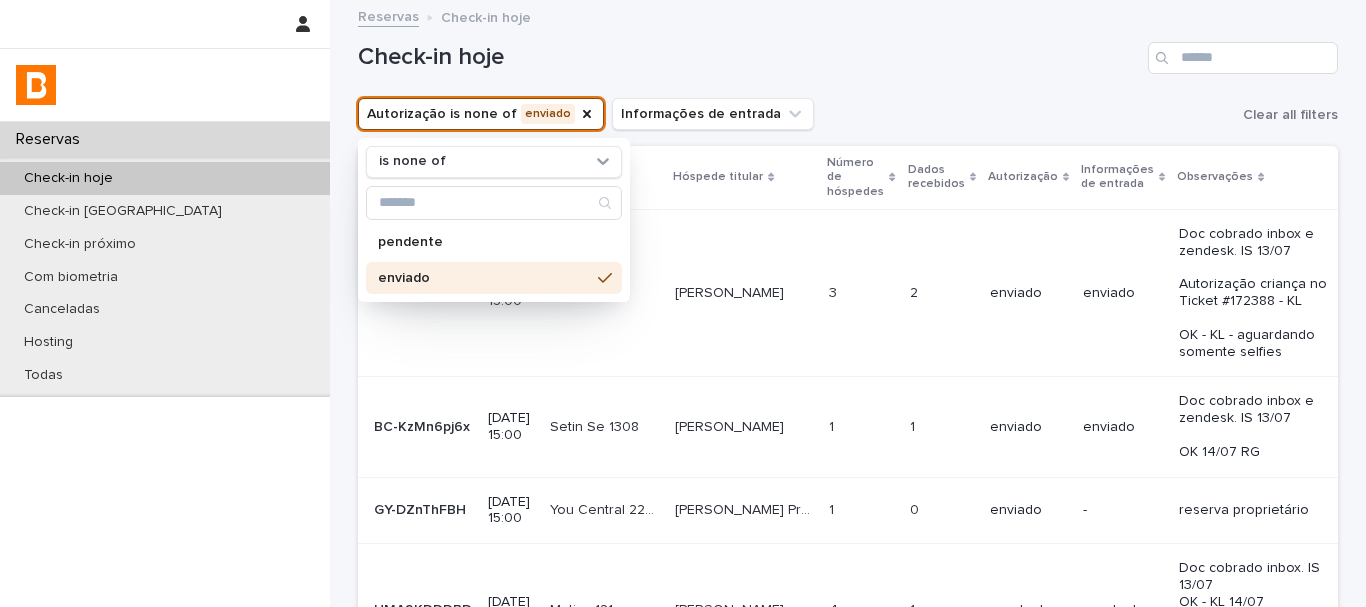 click on "Check-in hoje" at bounding box center (848, 50) 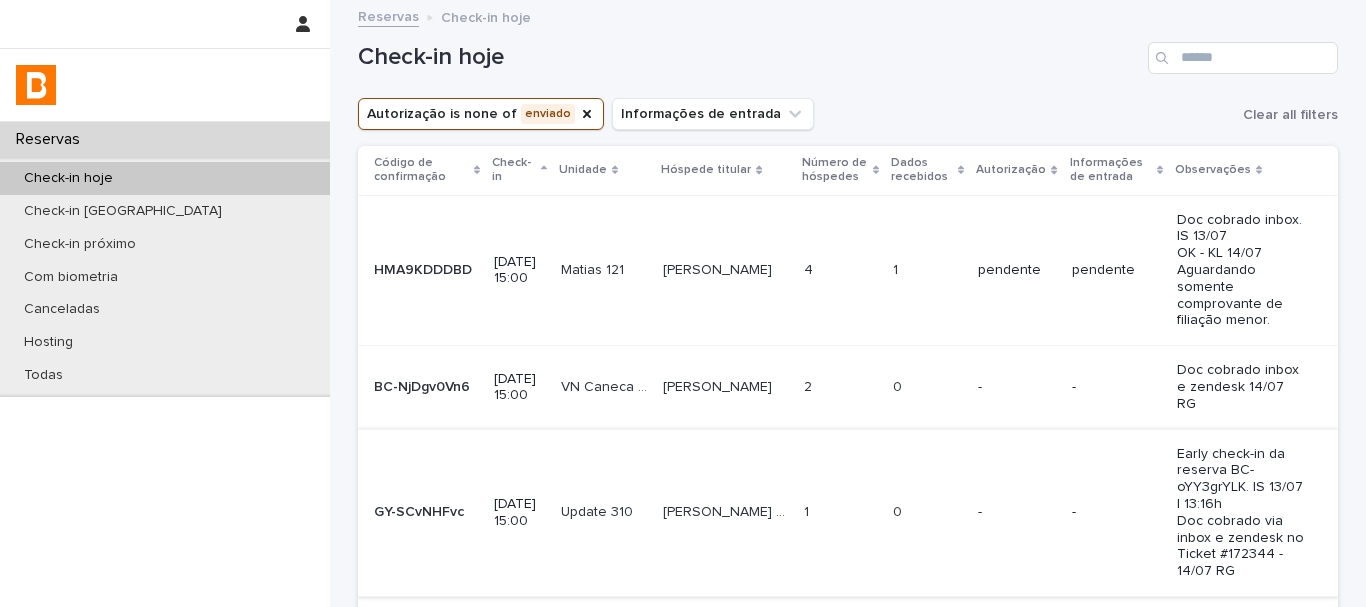 scroll, scrollTop: 283, scrollLeft: 0, axis: vertical 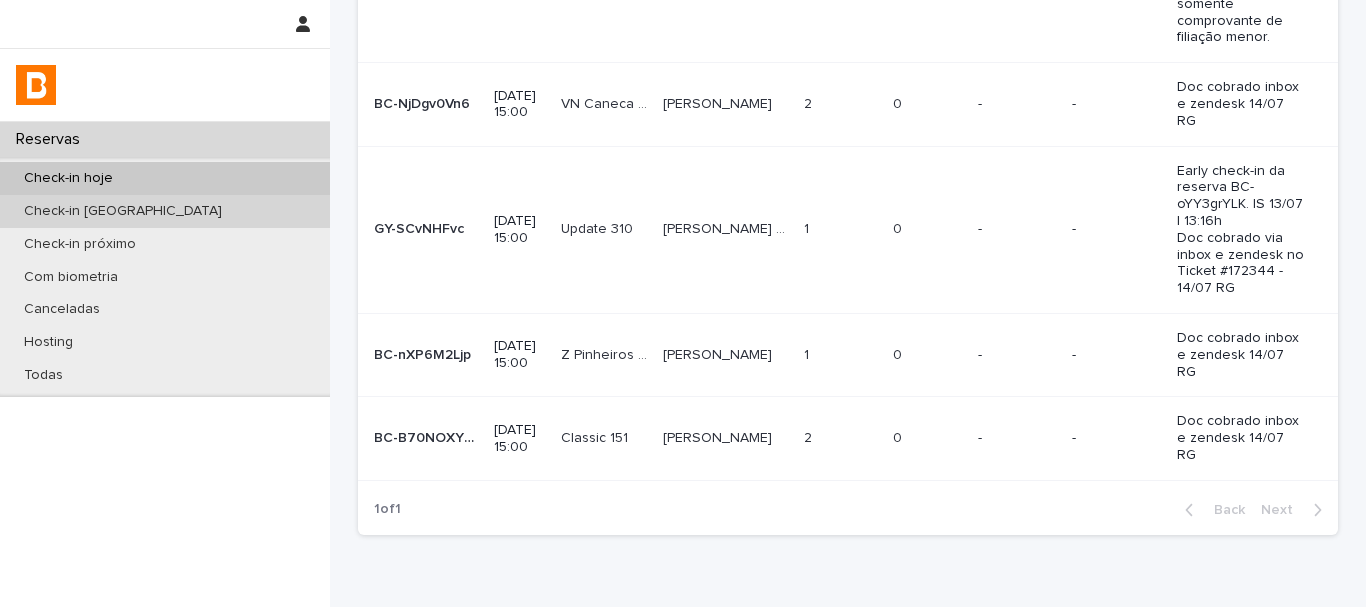 click on "Check-in [GEOGRAPHIC_DATA]" at bounding box center [165, 211] 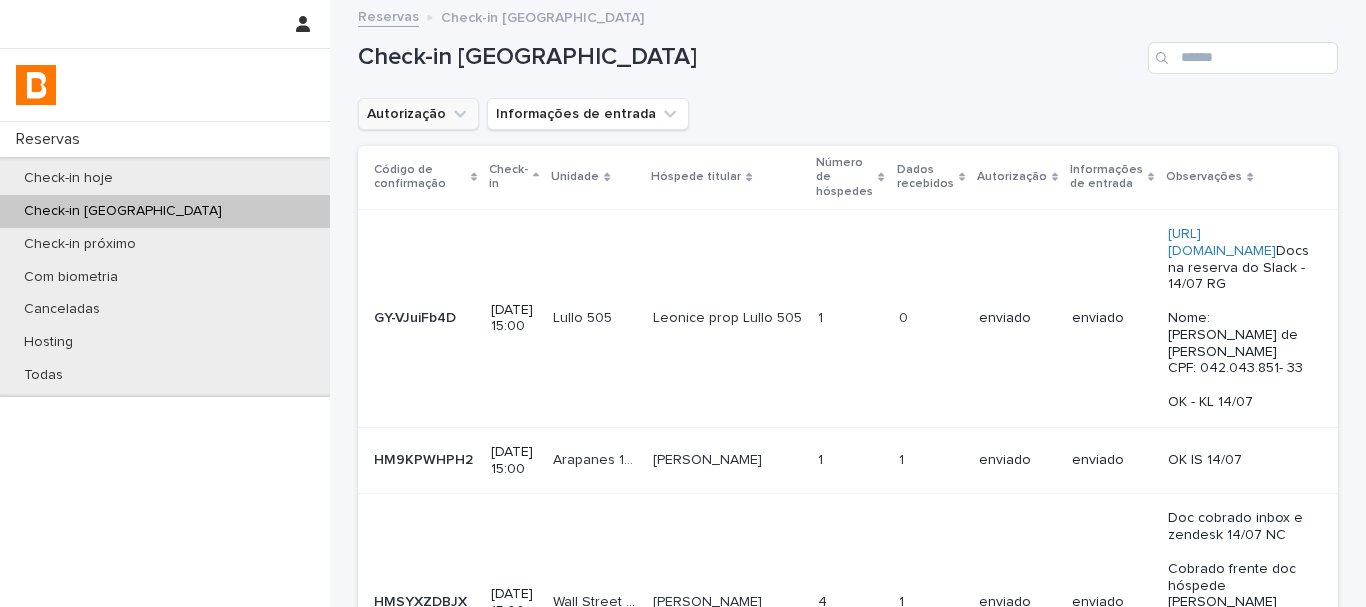 click on "Autorização" at bounding box center [418, 114] 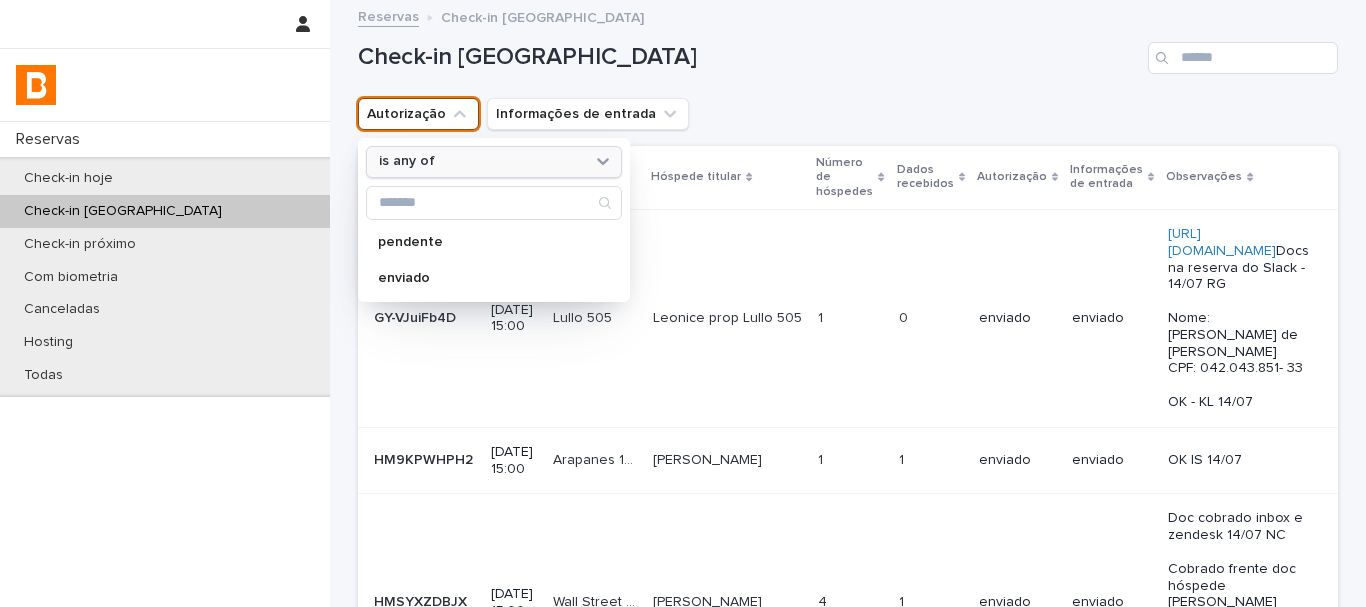 click on "is any of" at bounding box center [481, 161] 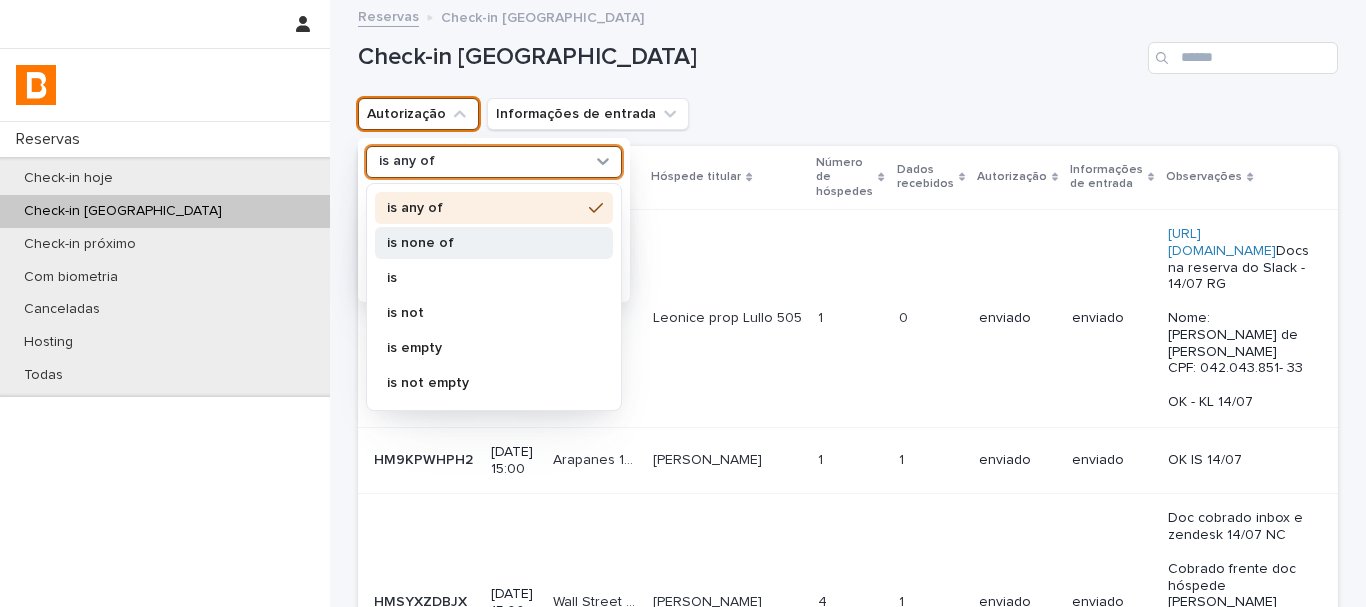 click on "is none of" at bounding box center (494, 243) 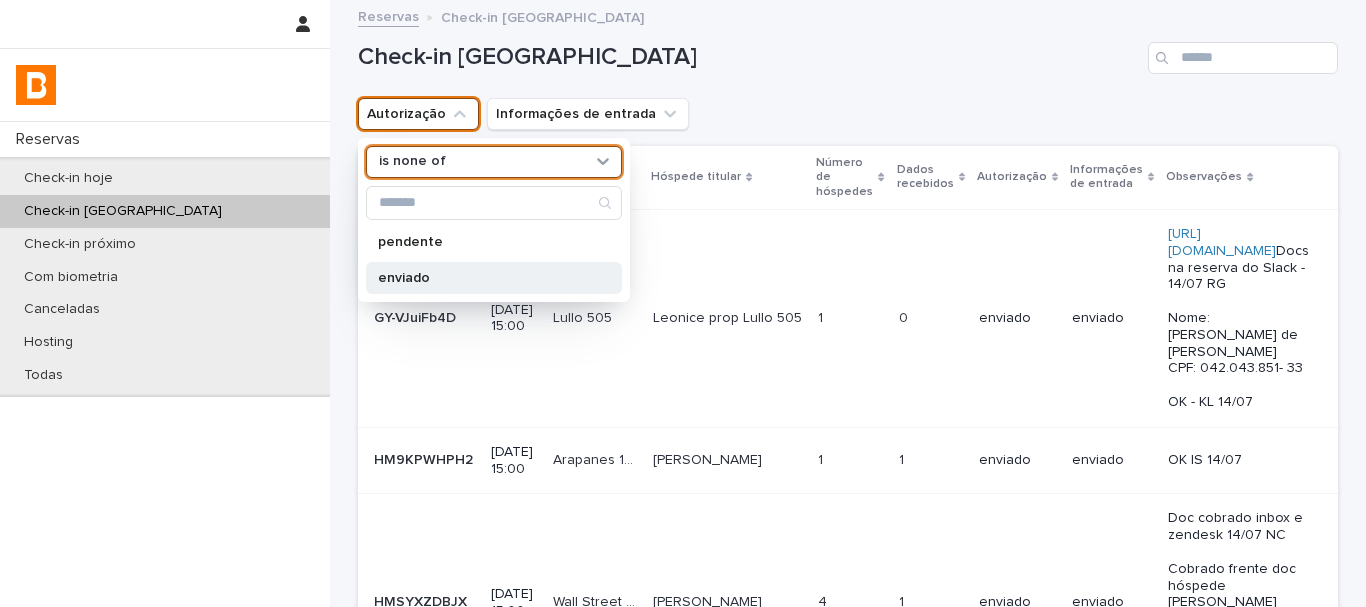 click on "enviado" at bounding box center [484, 278] 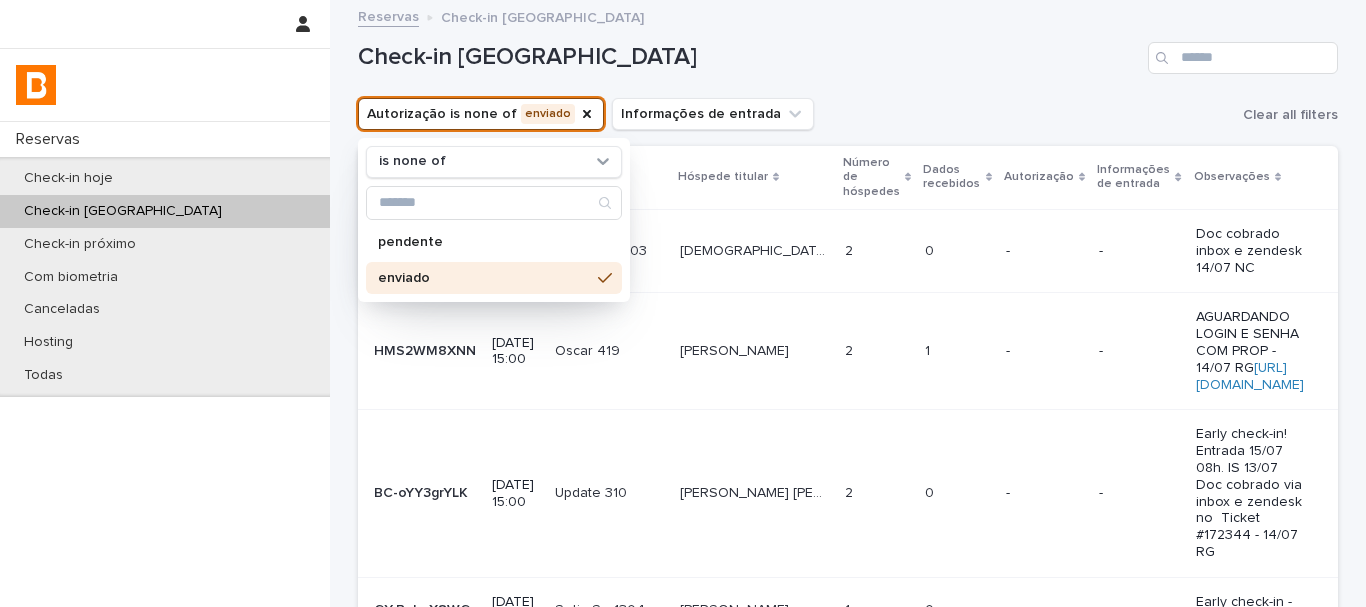 click on "Check-in amanhã Autorização is none of enviado is none of pendente enviado Informações de entrada Clear all filters Código de confirmação Check-in Unidade Hóspede titular Número de hóspedes Dados recebidos Autorização Informações de entrada Observações BC-lP4m8qzKl BC-lP4m8qzKl   [DATE] 15:00 [PERSON_NAME] 1103 [PERSON_NAME] 1103   [DEMOGRAPHIC_DATA][PERSON_NAME] [DEMOGRAPHIC_DATA][PERSON_NAME]   2 2   0 0   - - Doc cobrado inbox e zendesk 14/07 NC HMS2WM8XNN HMS2WM8XNN   [DATE] 15:00 Oscar 419 Oscar 419   [PERSON_NAME] [PERSON_NAME]   2 2   1 1   - - AGUARDANDO LOGIN E SENHA COM PROP - 14/07 RG
[URL][DOMAIN_NAME] BC-oYY3grYLK BC-oYY3grYLK   [DATE] 15:00 Update 310 Update 310   [PERSON_NAME] [PERSON_NAME] [PERSON_NAME] [PERSON_NAME]   2 2   0 0   - - Early check-in! Entrada 15/07 08h. IS 13/07
Doc cobrado via inbox e zendesk no  Ticket #172344 - 14/07 RG GY-BghaX8WG GY-BghaX8WG   [DATE] 15:00 Setin Se 1304 Setin Se 1304   [PERSON_NAME] [PERSON_NAME]   1 1" at bounding box center (848, 633) 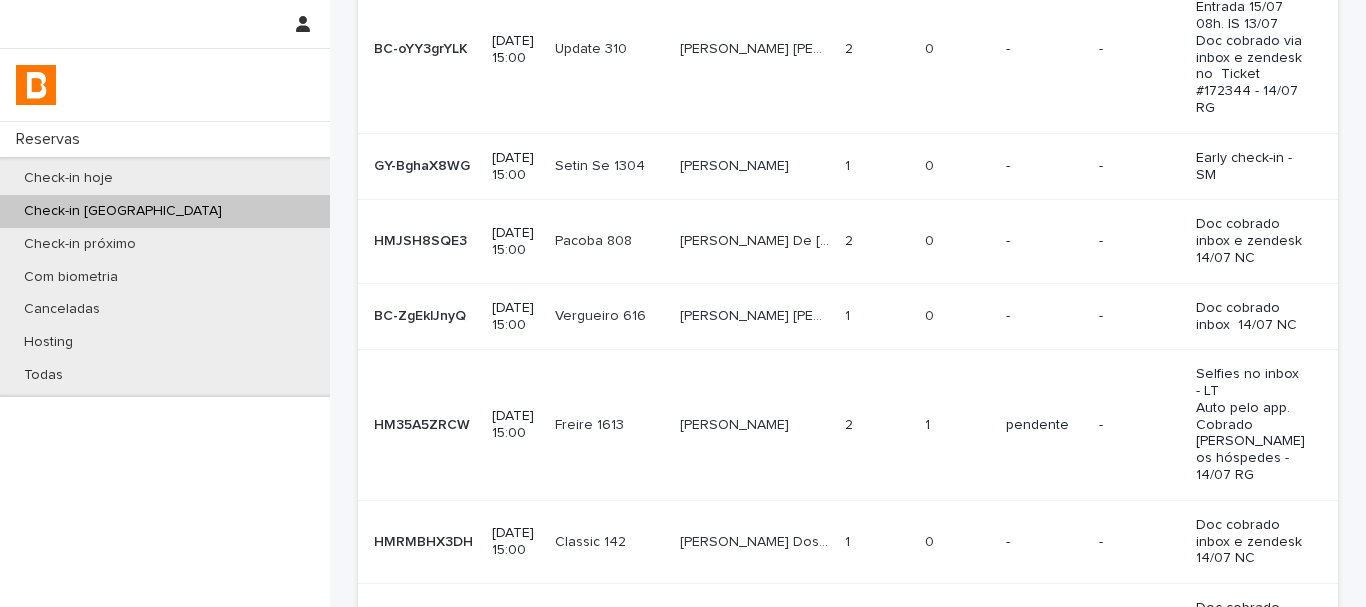 scroll, scrollTop: 679, scrollLeft: 0, axis: vertical 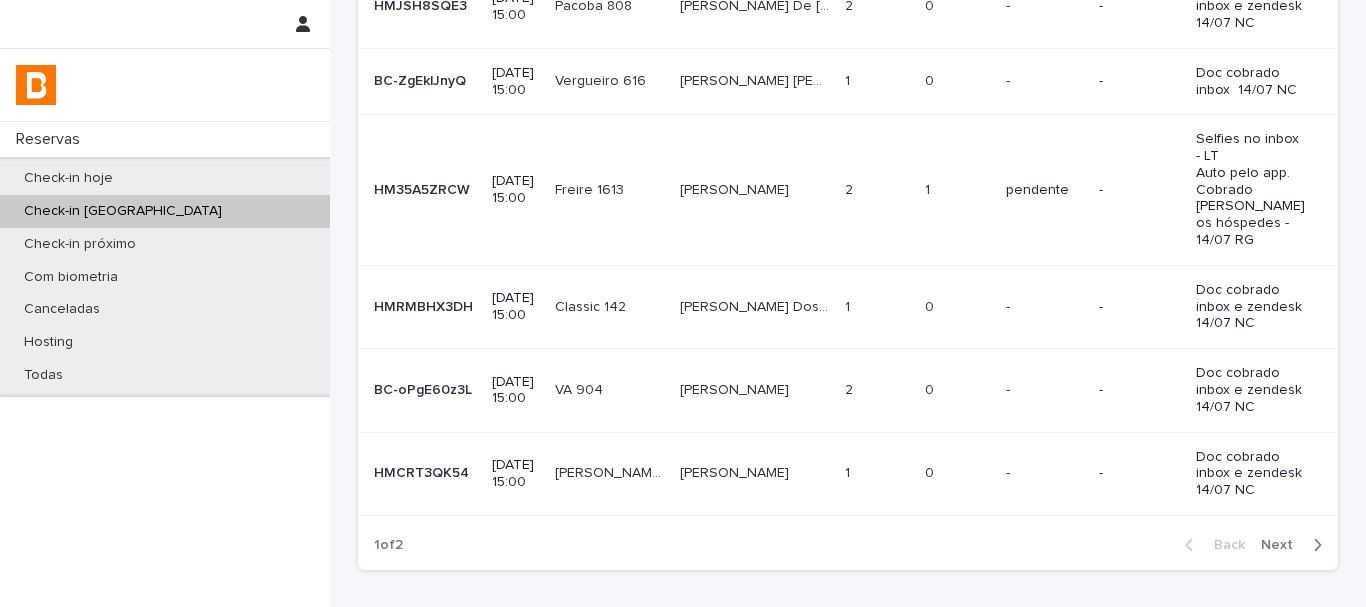 click on "Back Next" at bounding box center (1253, 545) 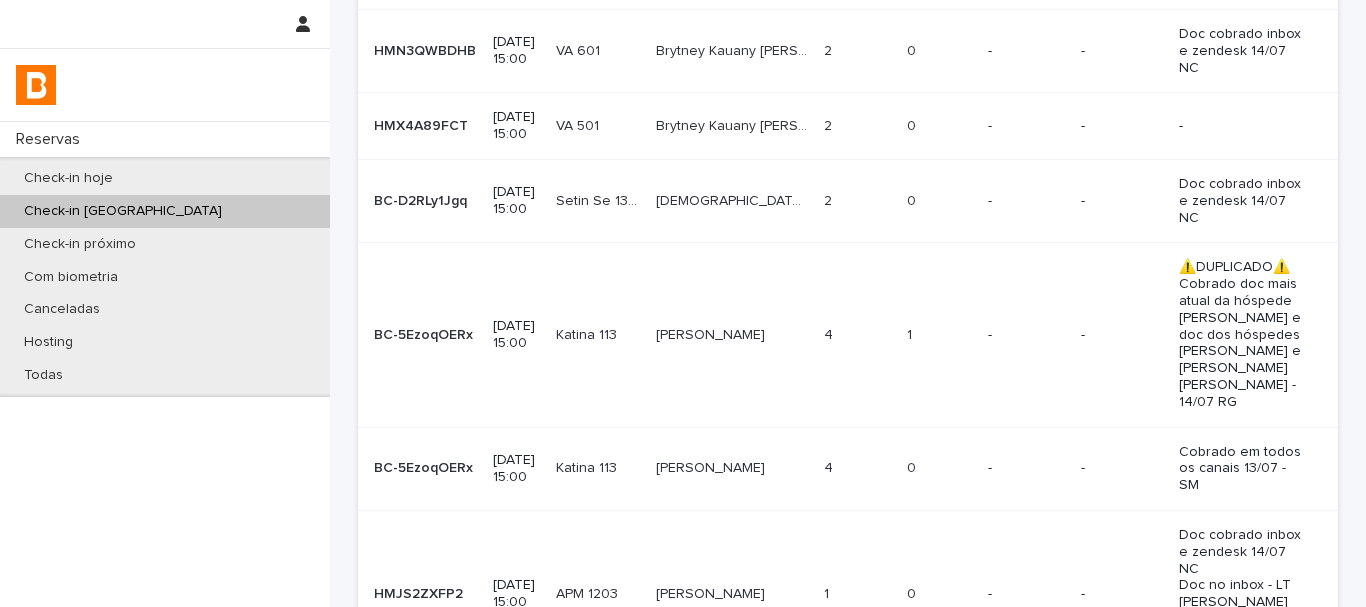 scroll, scrollTop: 500, scrollLeft: 0, axis: vertical 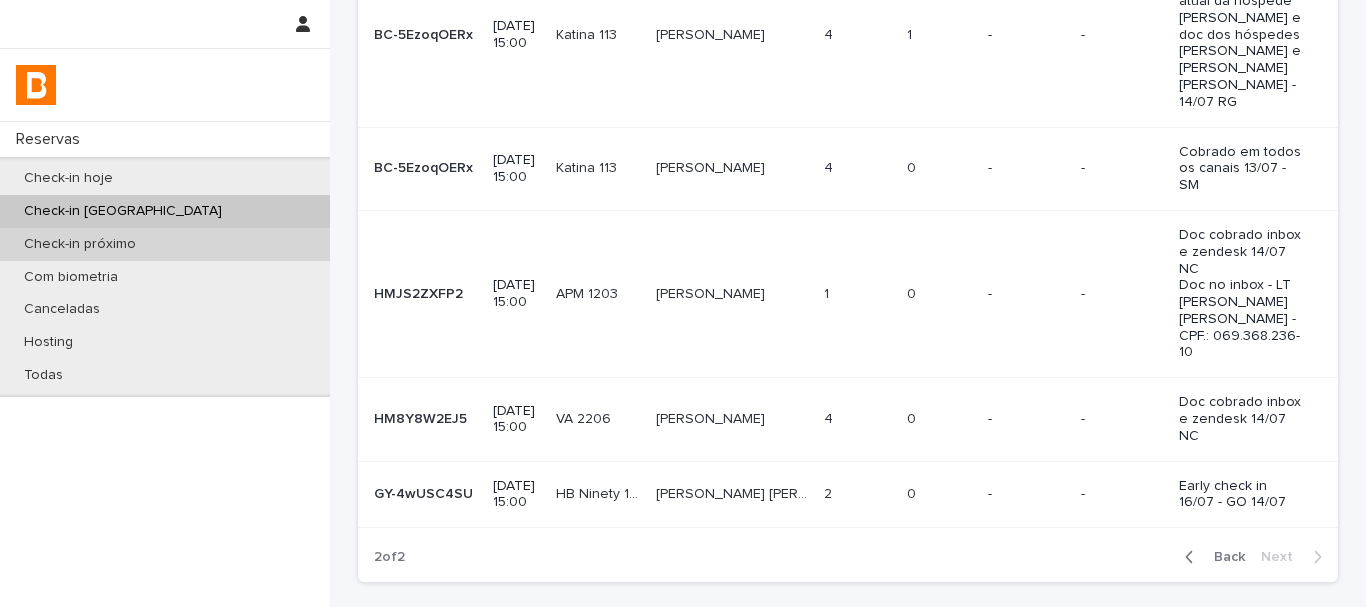 click on "Check-in próximo" at bounding box center [165, 244] 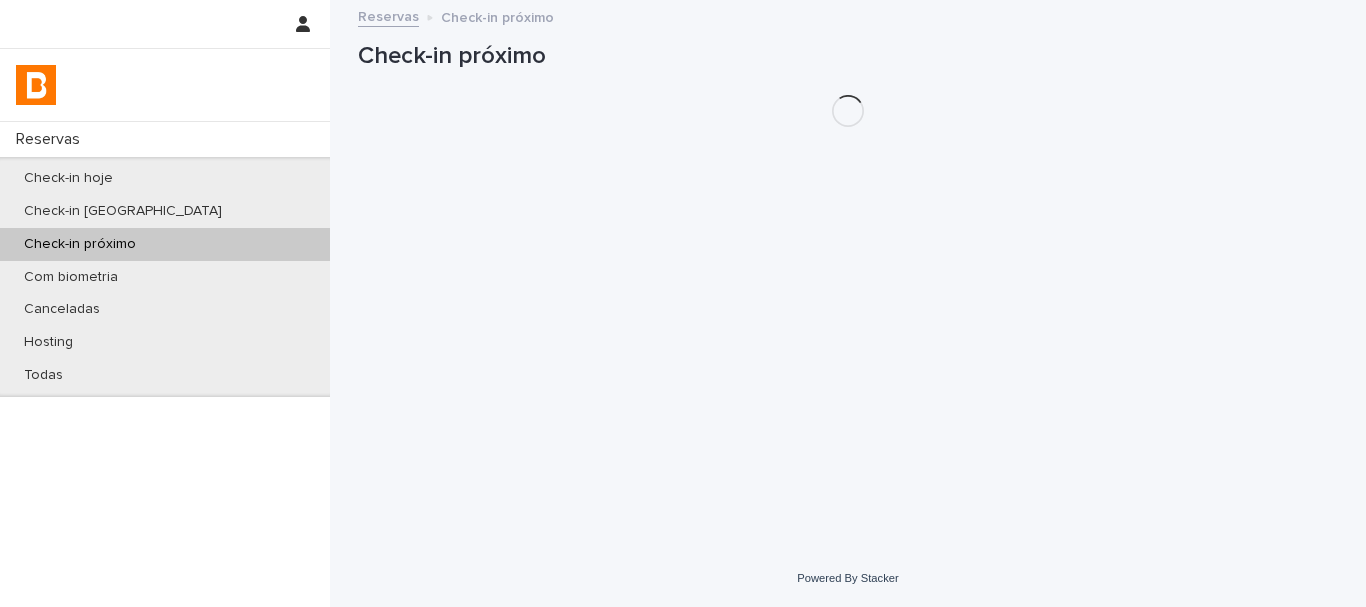 scroll, scrollTop: 0, scrollLeft: 0, axis: both 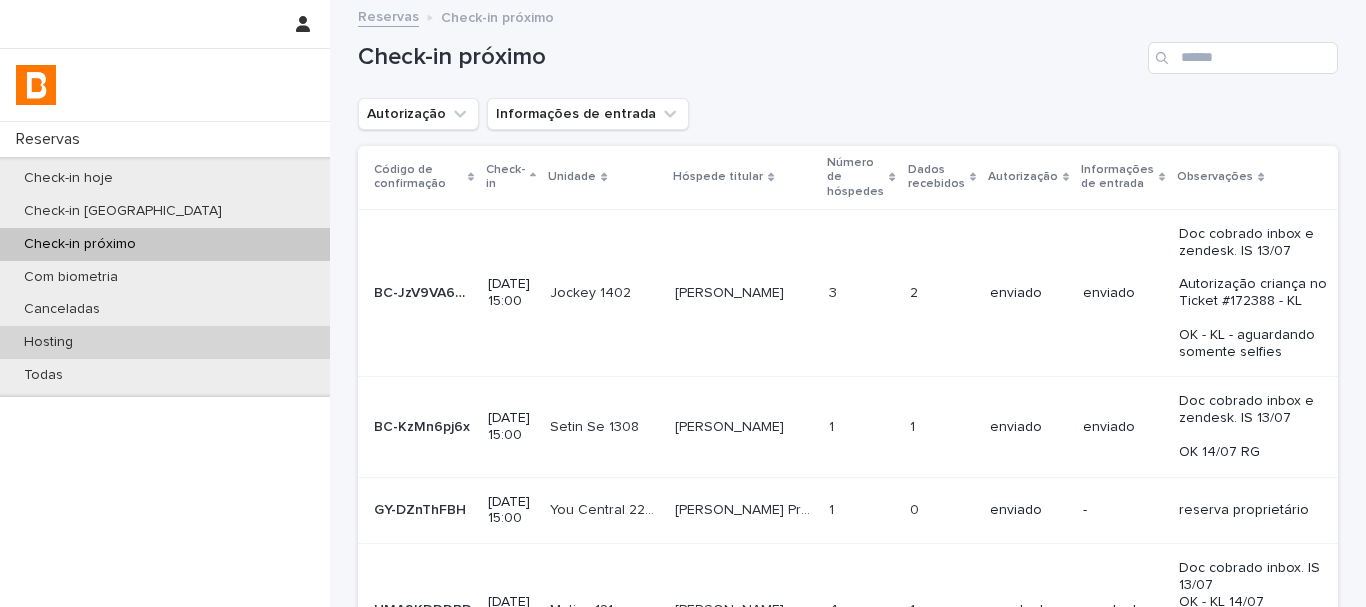 click on "Hosting" at bounding box center [165, 342] 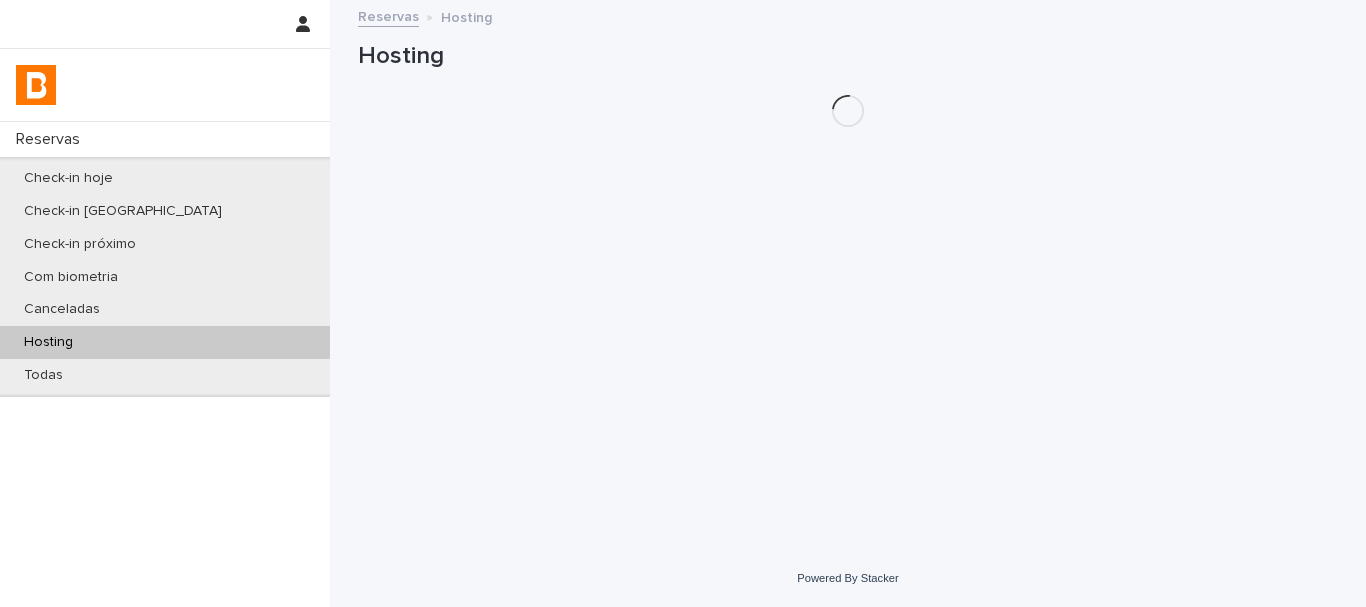 click on "Hosting" at bounding box center (165, 342) 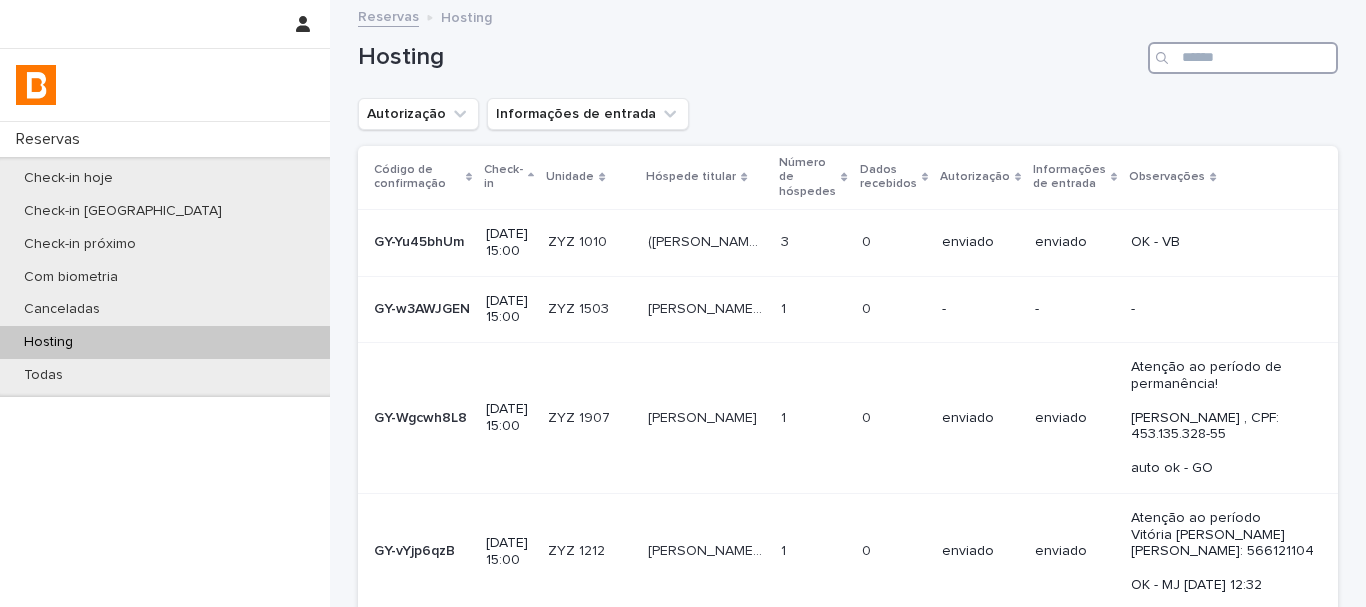 click at bounding box center [1243, 58] 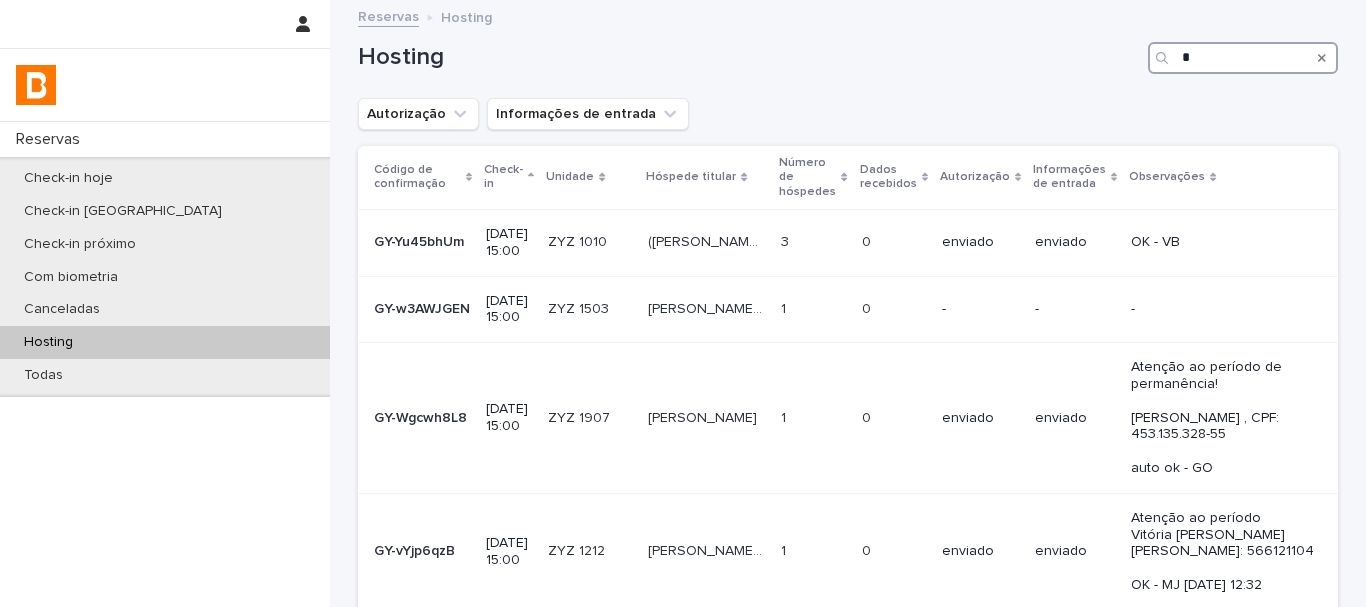 type on "*" 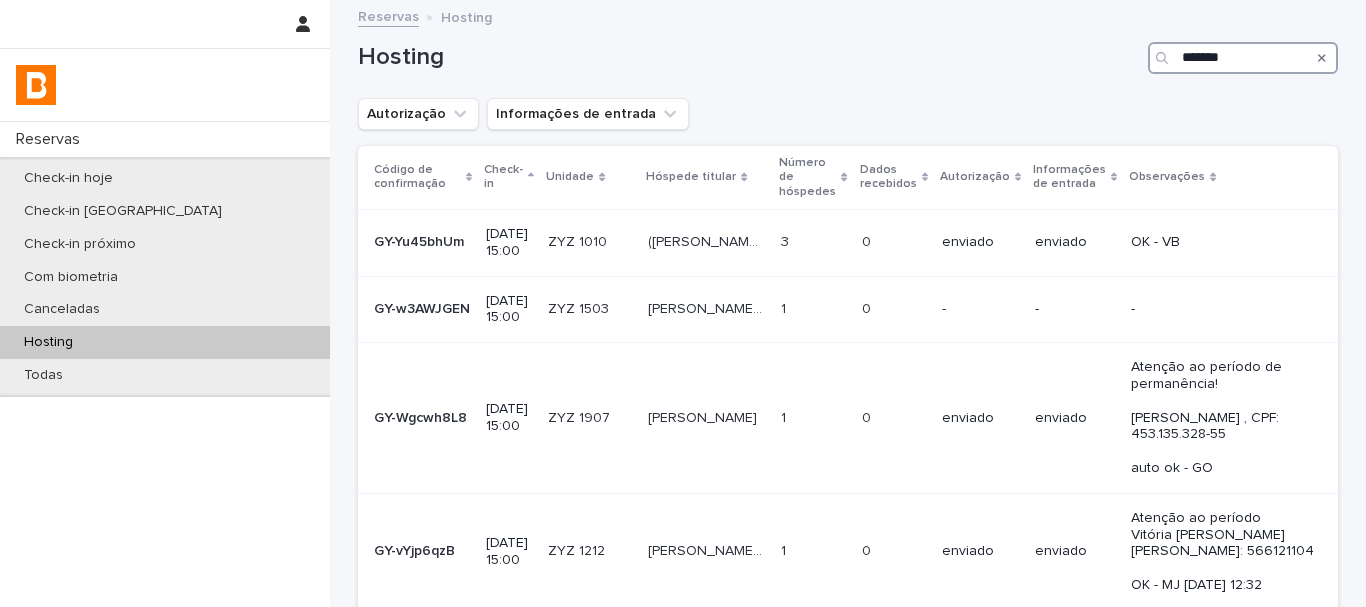 type on "********" 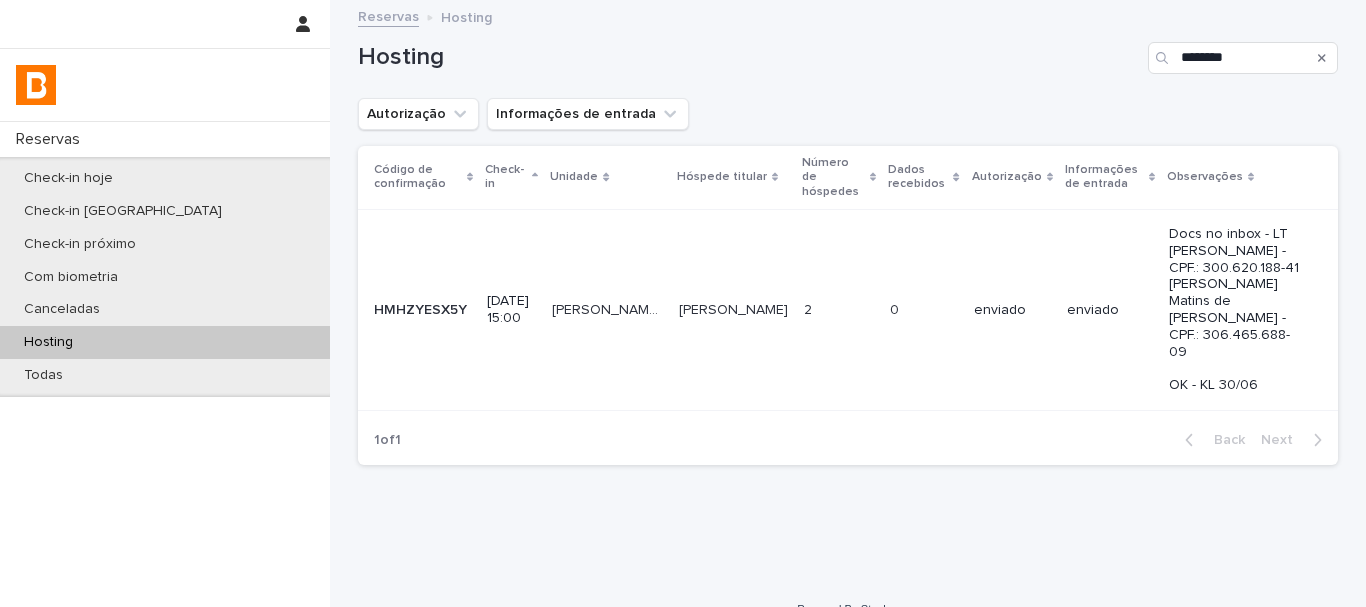 click on "2 2" at bounding box center (839, 309) 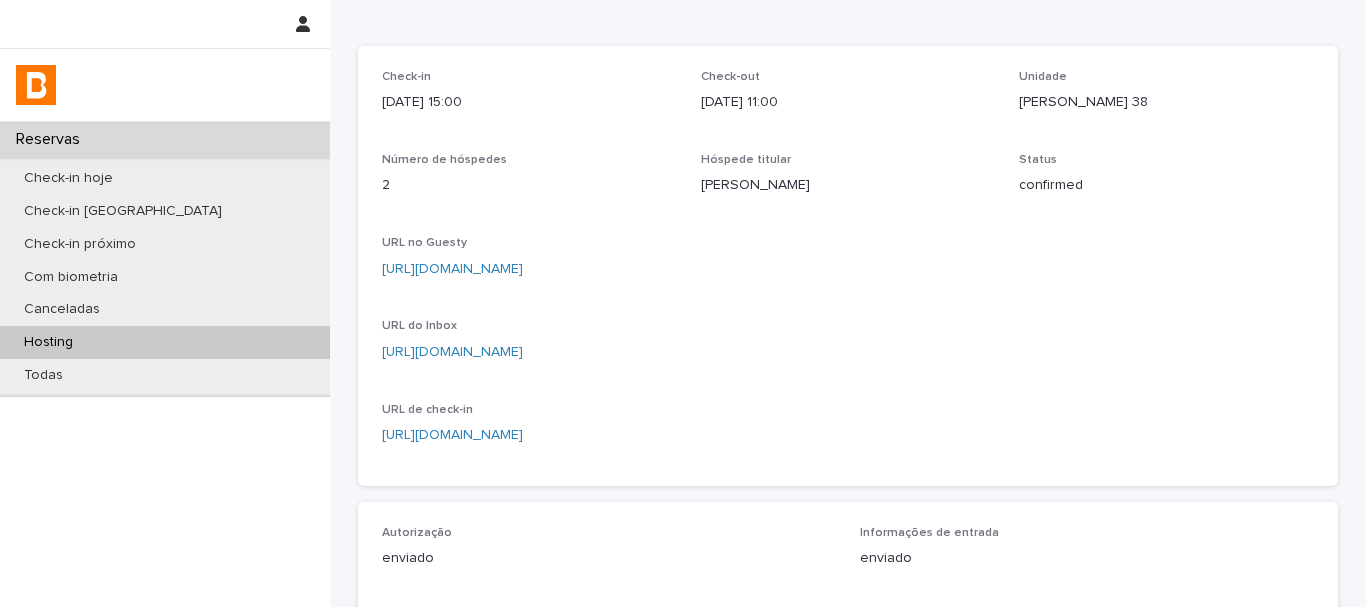 scroll, scrollTop: 0, scrollLeft: 0, axis: both 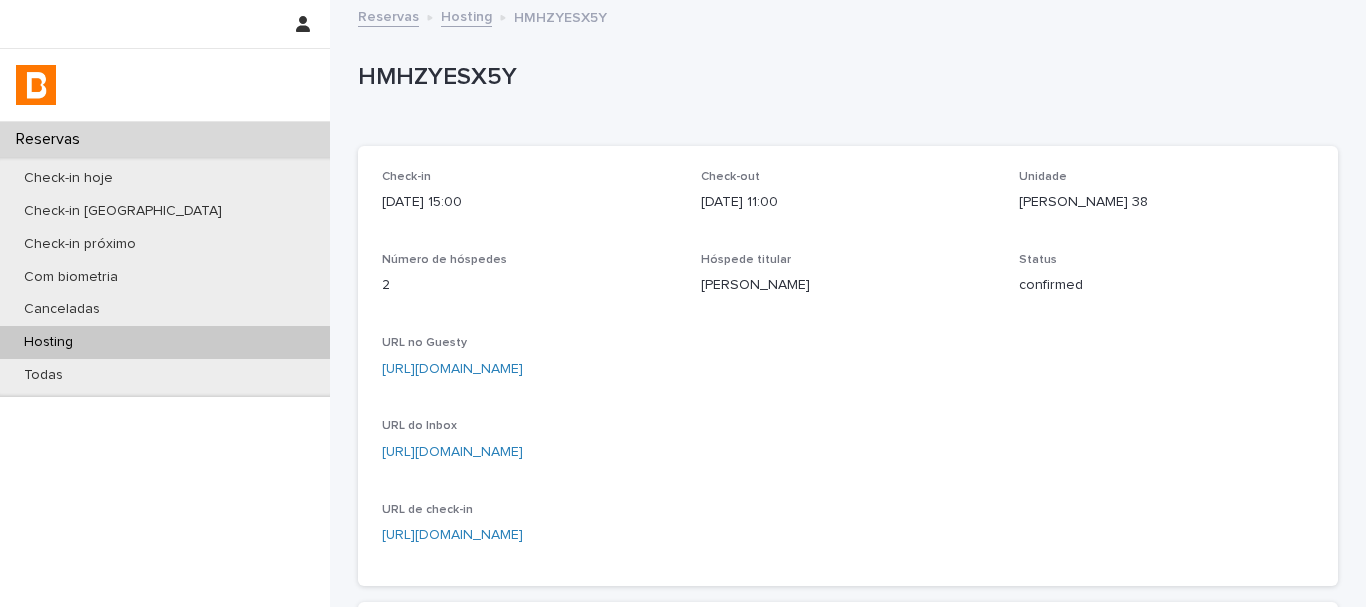 click on "Hosting" at bounding box center (165, 342) 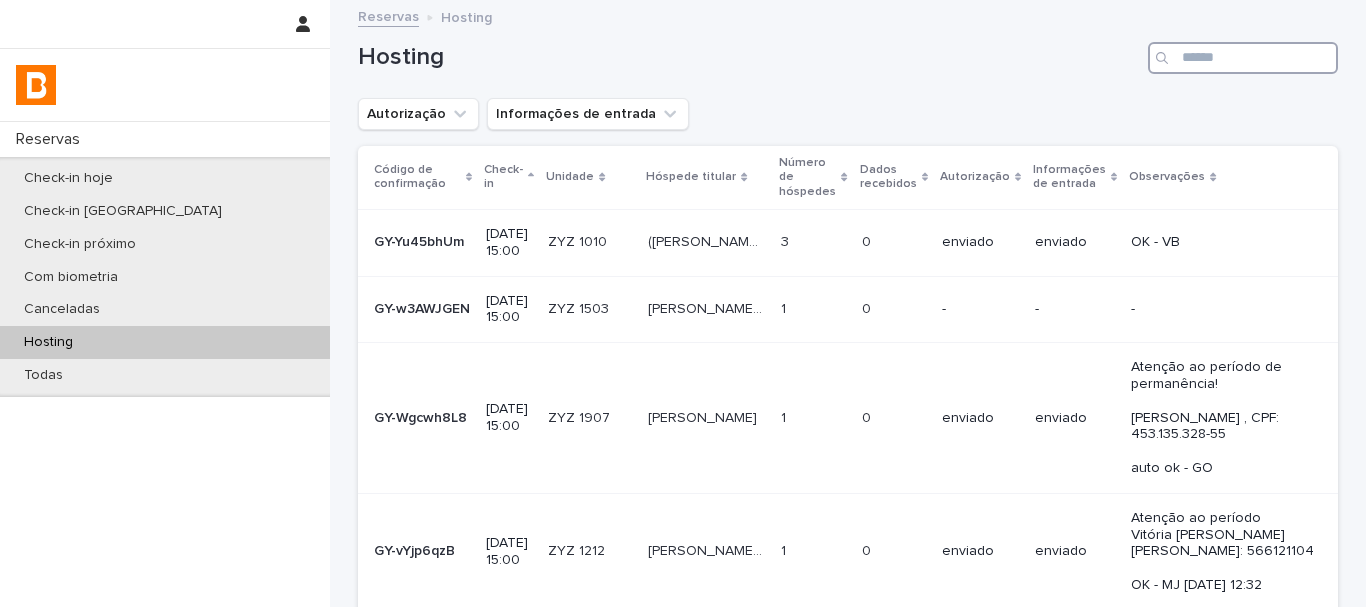 click at bounding box center [1243, 58] 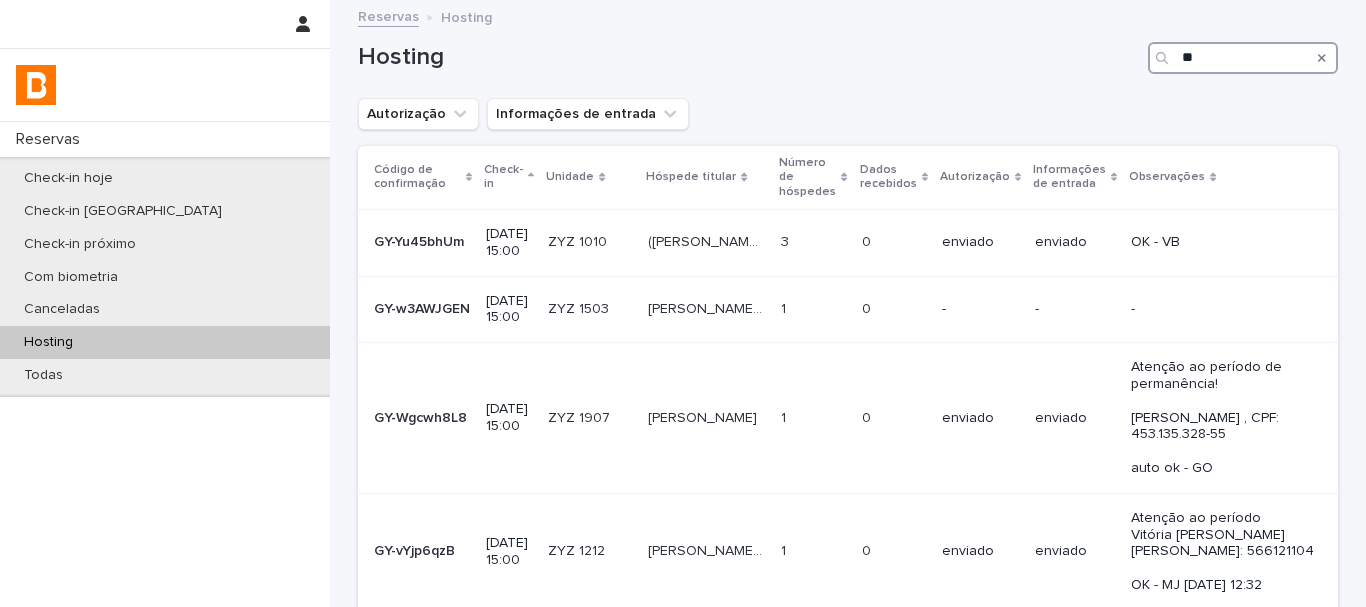 type on "***" 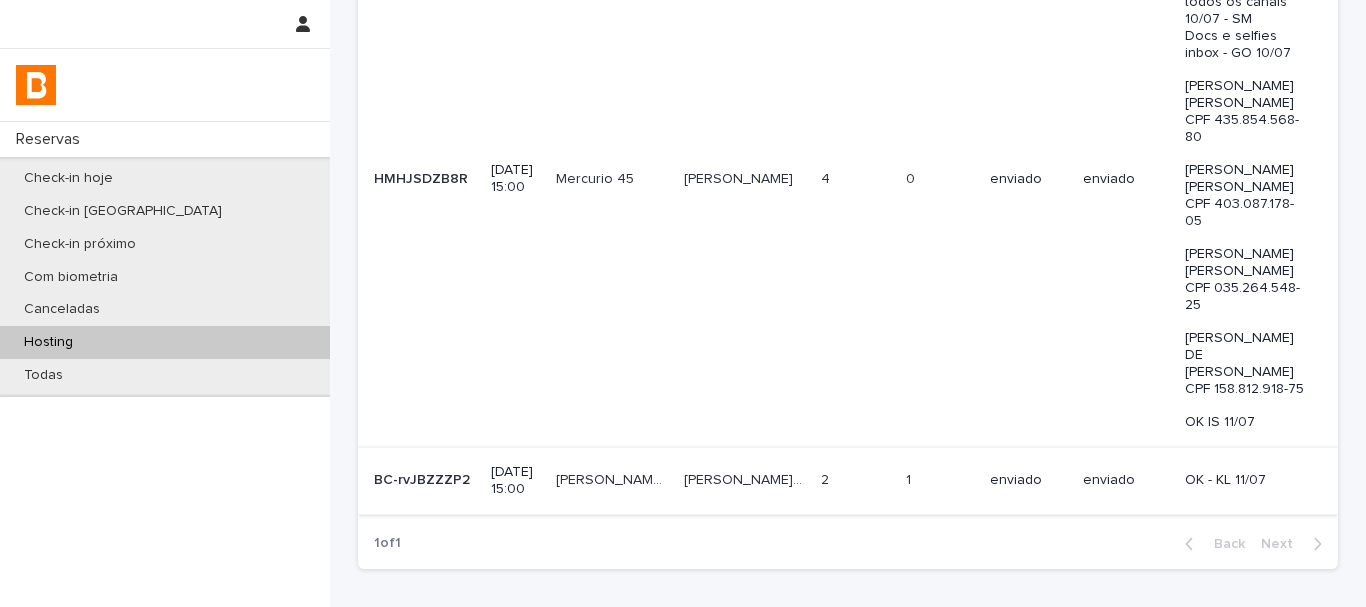 scroll, scrollTop: 400, scrollLeft: 0, axis: vertical 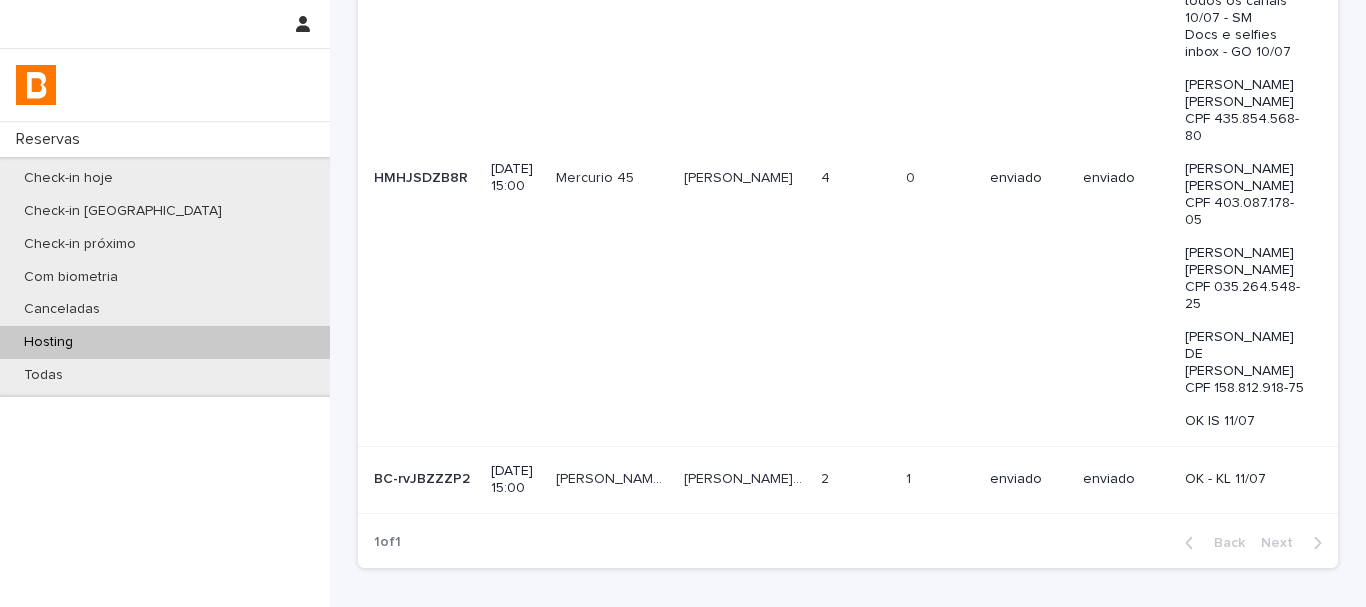 click on "[PERSON_NAME] Hey [PERSON_NAME] Hey [PERSON_NAME]" at bounding box center [744, 480] 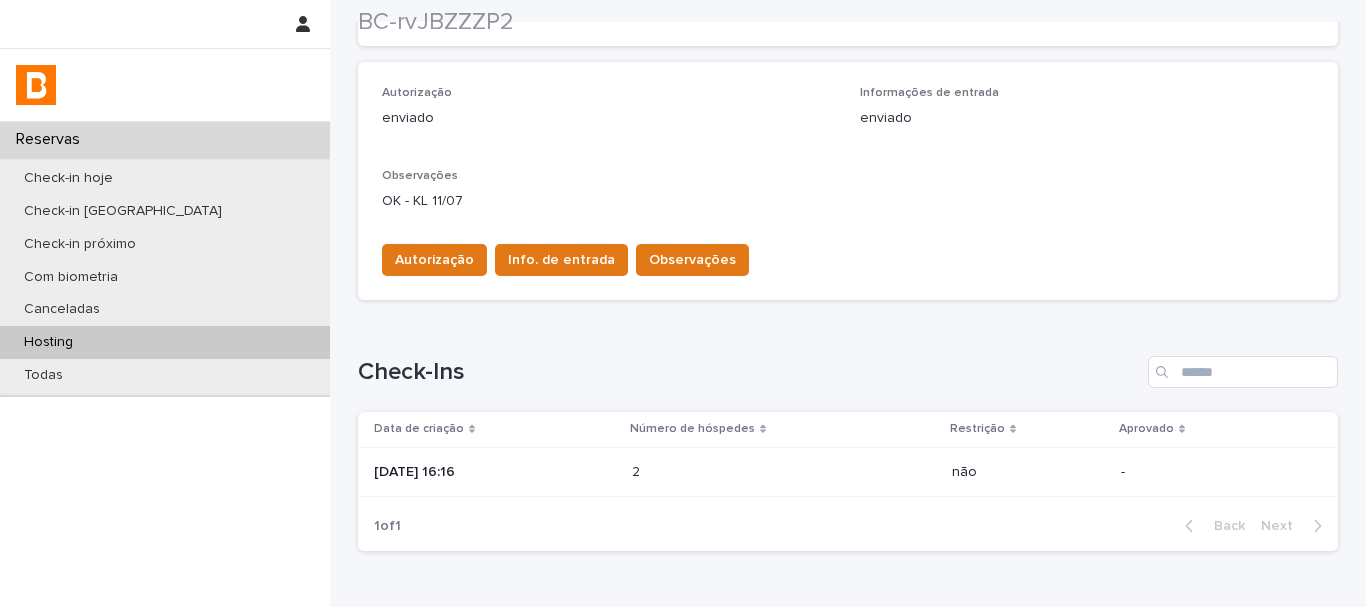 scroll, scrollTop: 602, scrollLeft: 0, axis: vertical 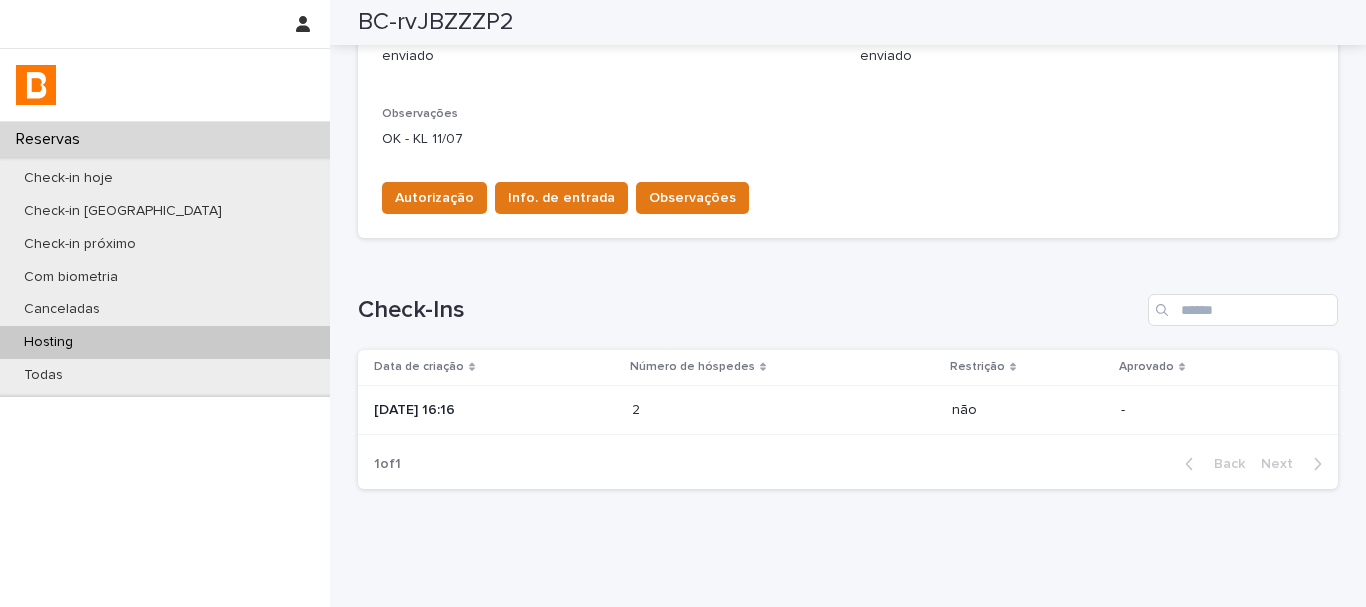 click on "[DATE] 16:16" at bounding box center [491, 410] 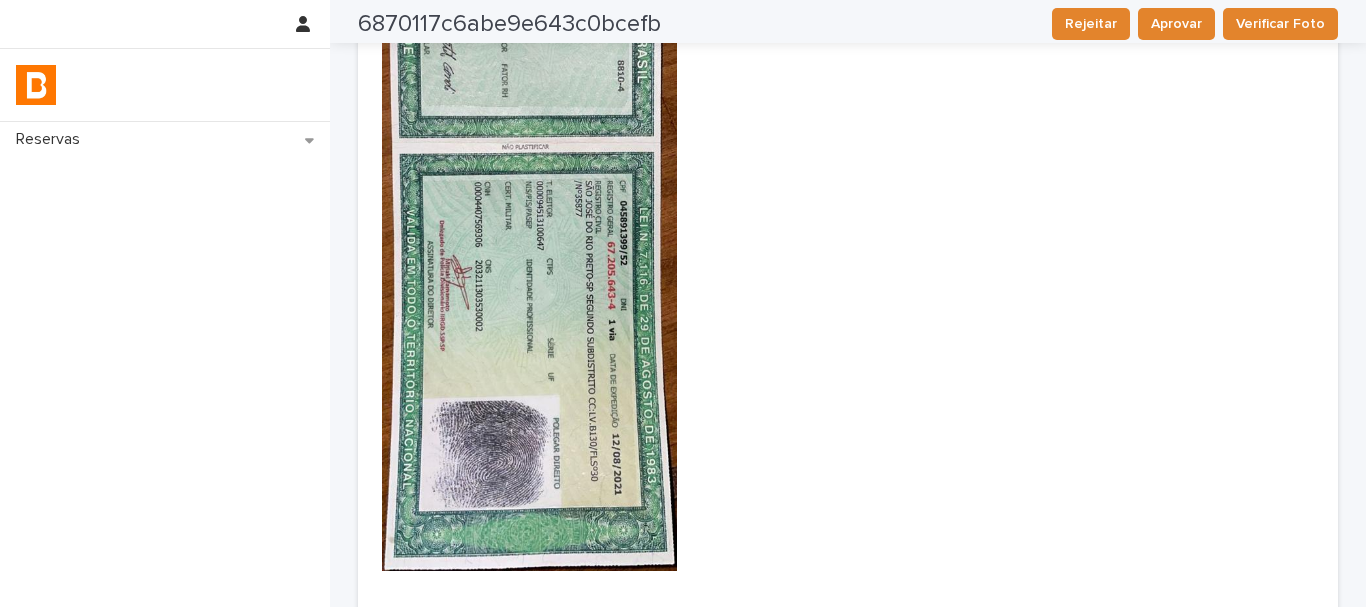 scroll, scrollTop: 1451, scrollLeft: 0, axis: vertical 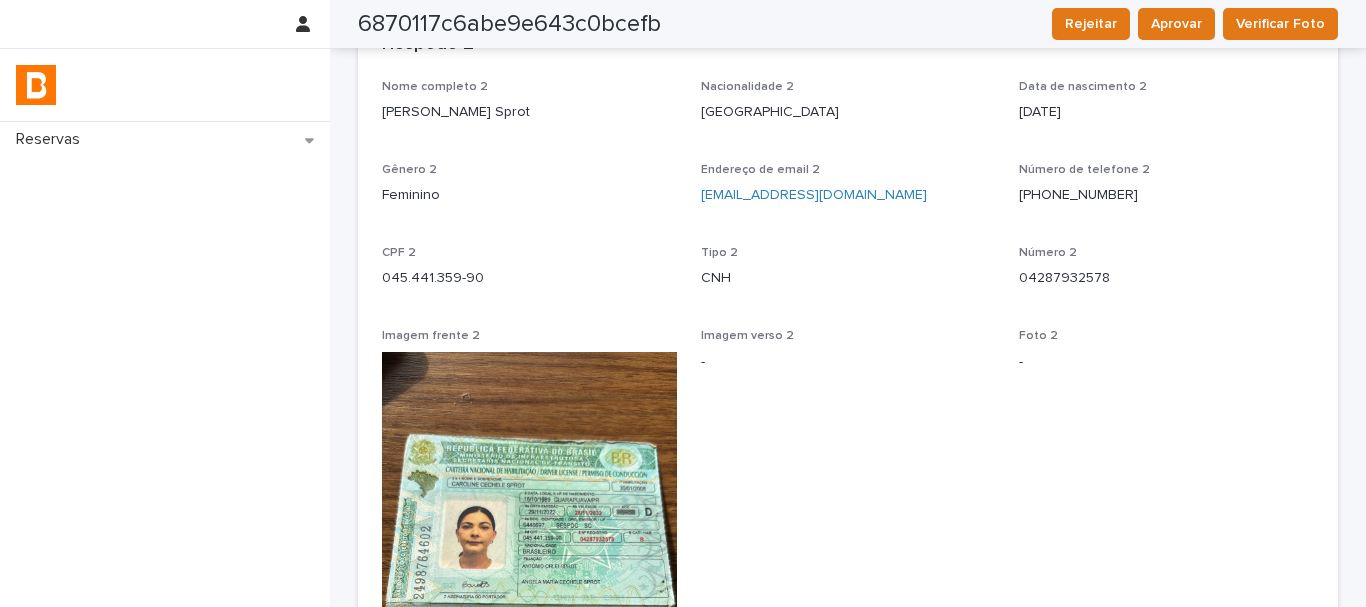 drag, startPoint x: 1124, startPoint y: 198, endPoint x: 1038, endPoint y: 203, distance: 86.145226 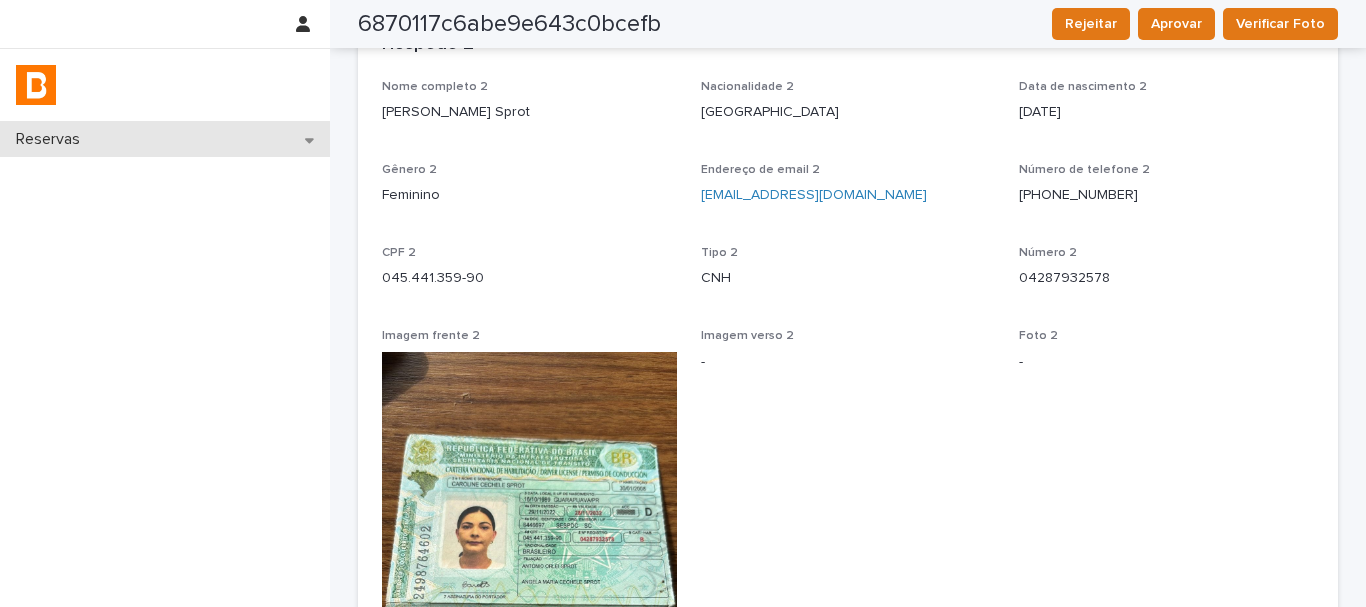 click on "Reservas" at bounding box center (165, 139) 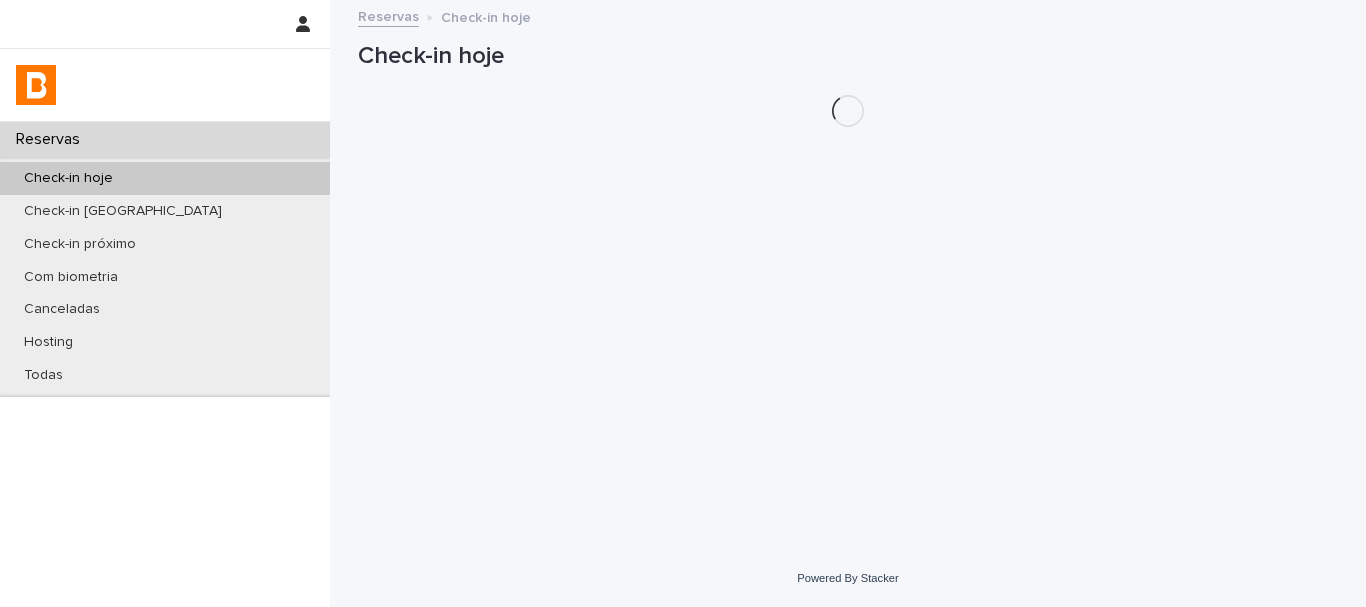 scroll, scrollTop: 0, scrollLeft: 0, axis: both 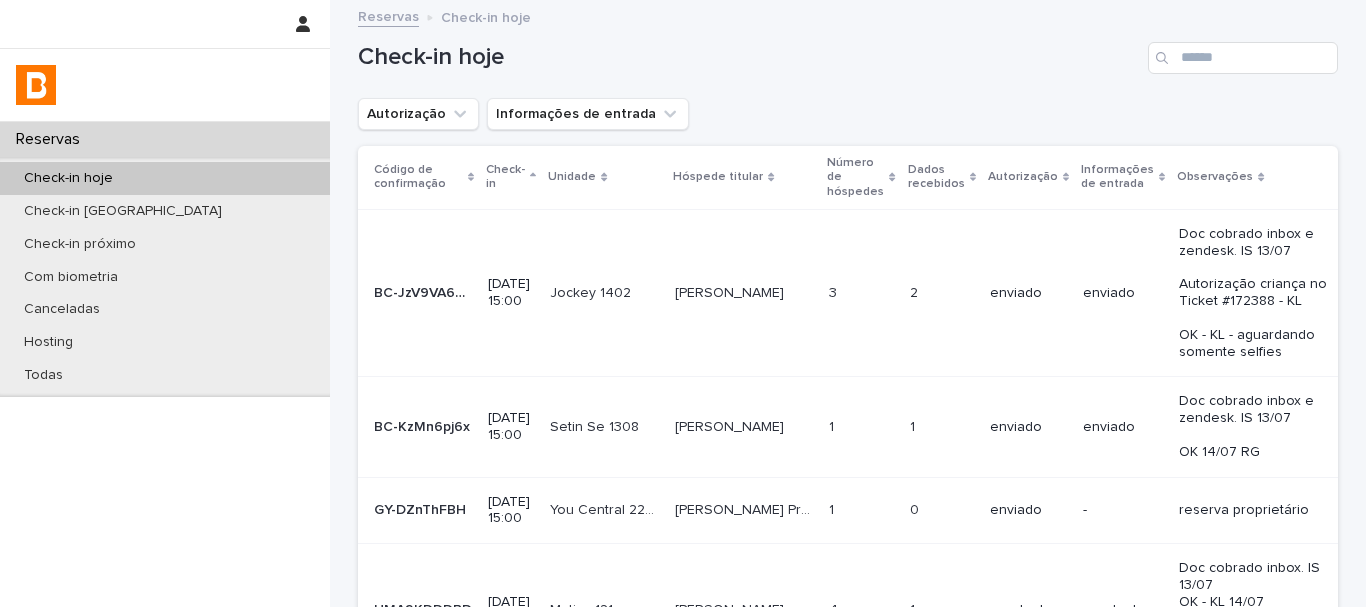 click on "Check-in hoje" at bounding box center [165, 178] 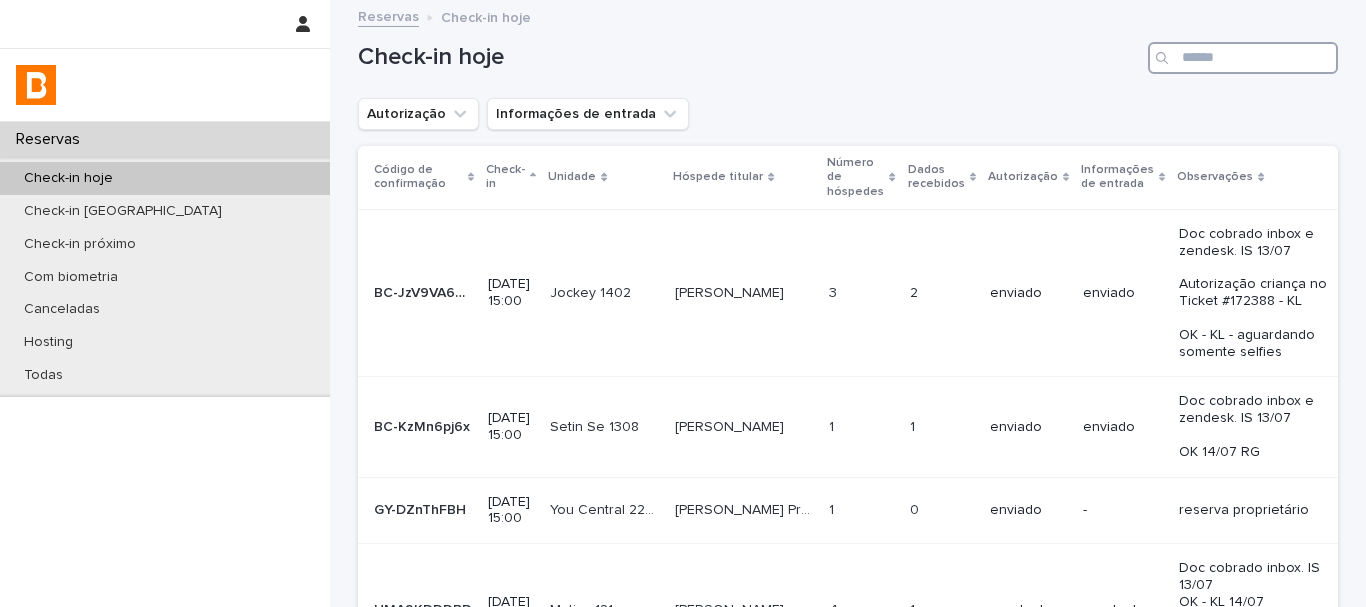 click at bounding box center [1243, 58] 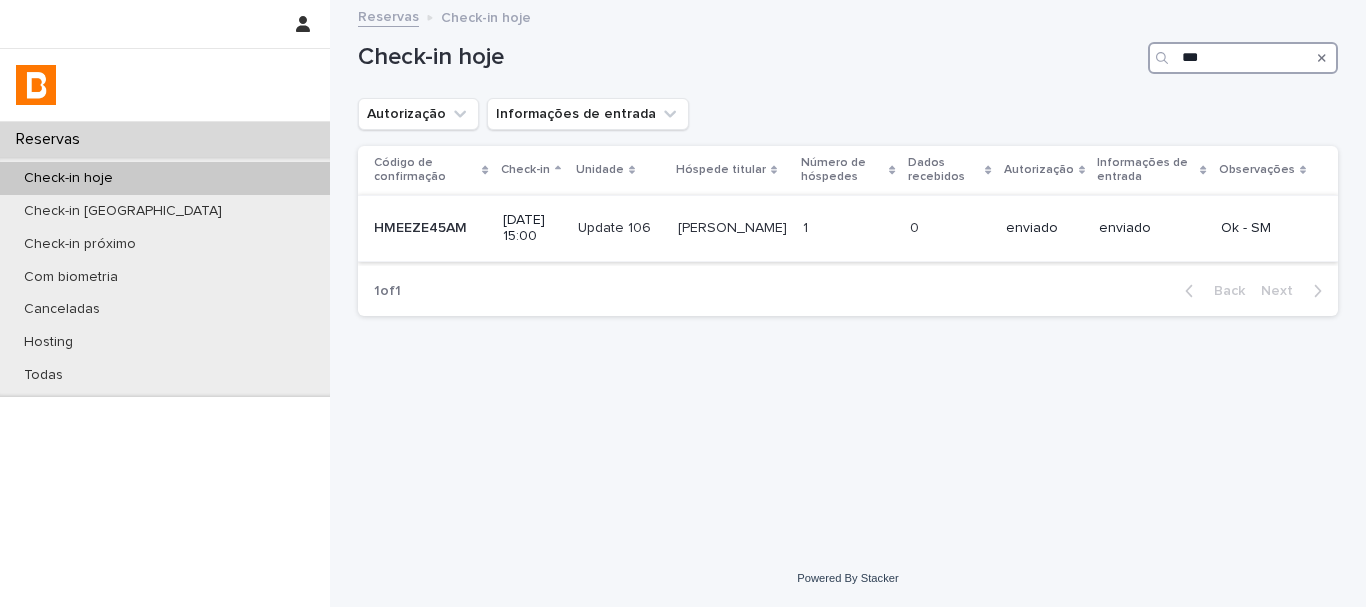 type on "***" 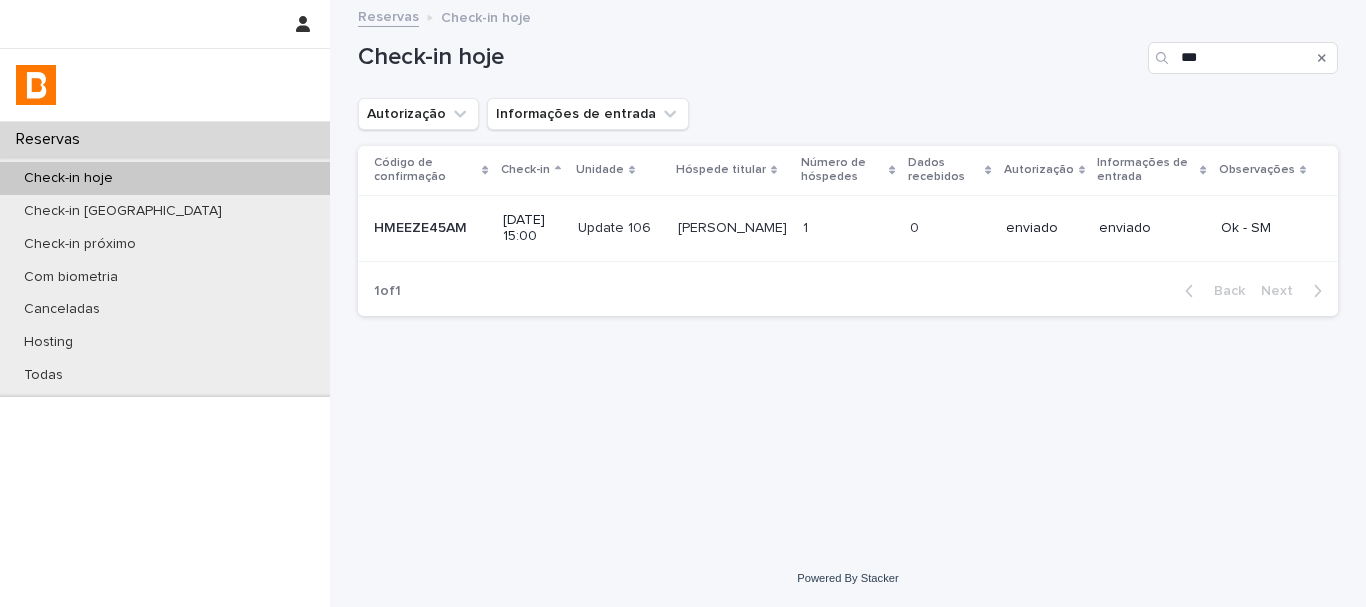 click on "0 0" at bounding box center [950, 228] 